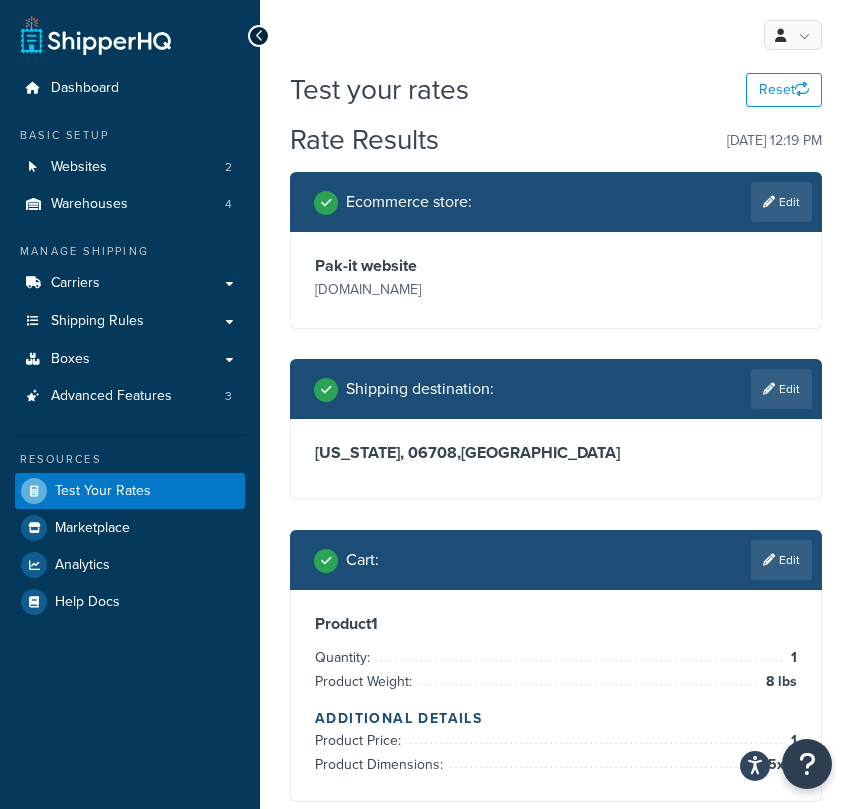 scroll, scrollTop: 909, scrollLeft: 0, axis: vertical 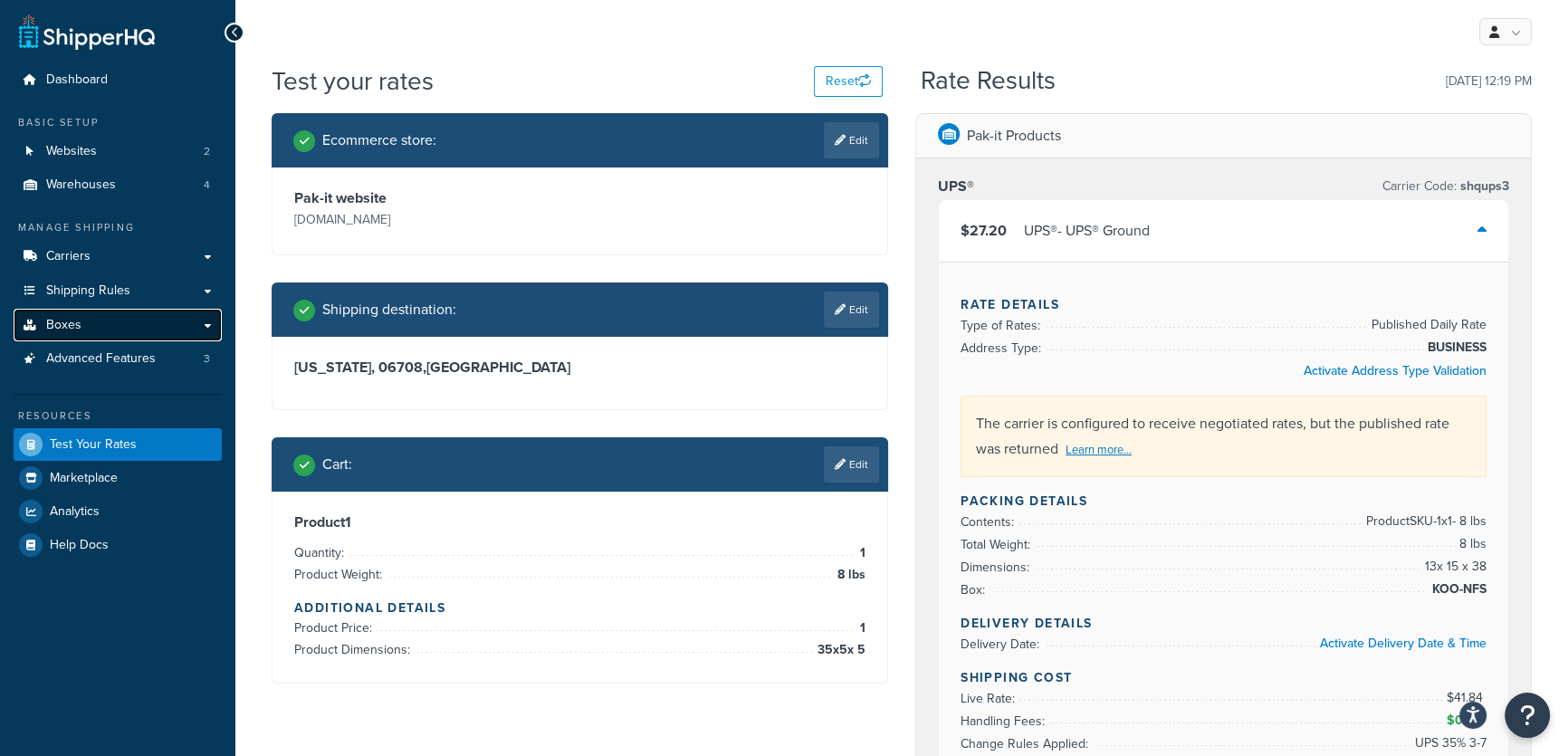 click on "Boxes" at bounding box center [118, 325] 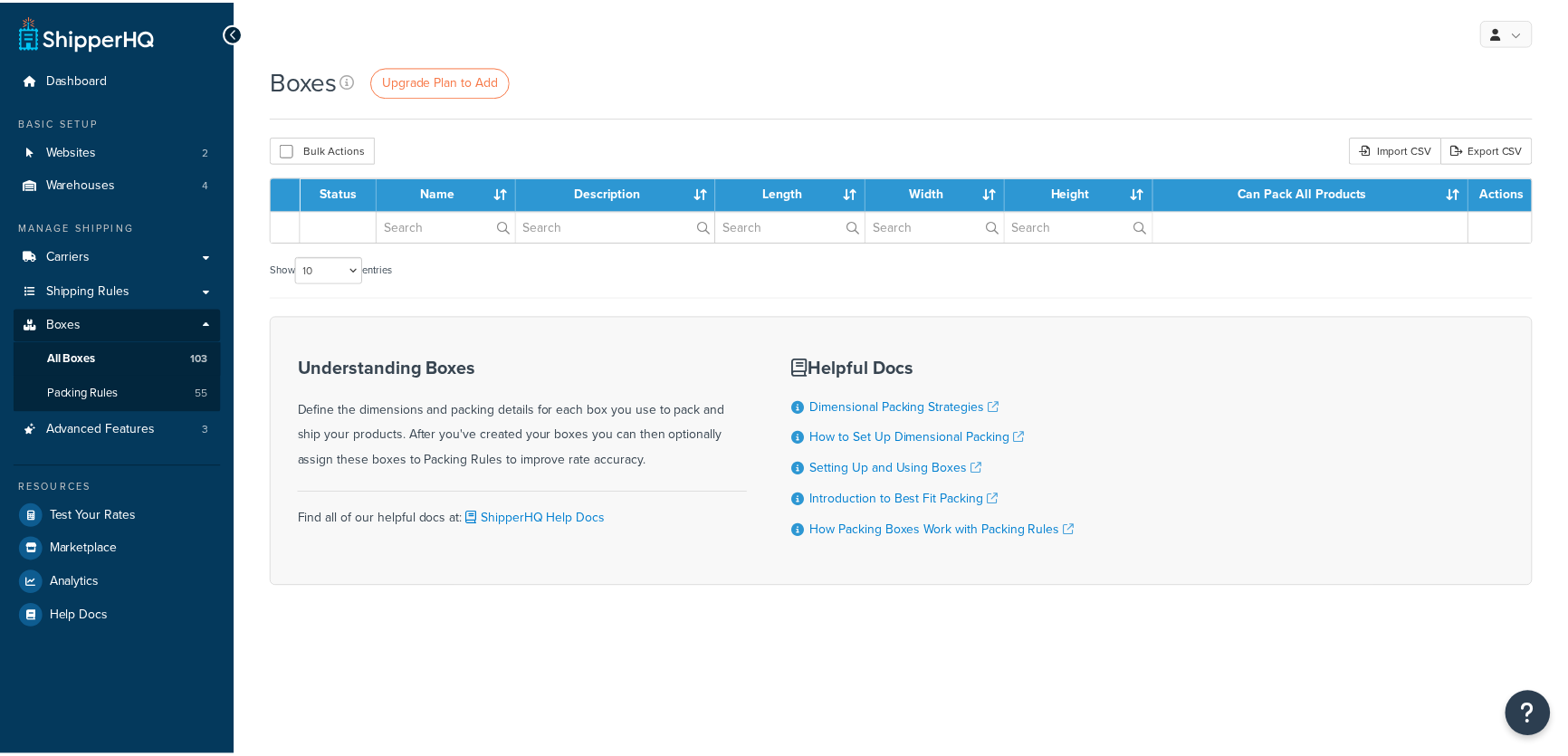scroll, scrollTop: 0, scrollLeft: 0, axis: both 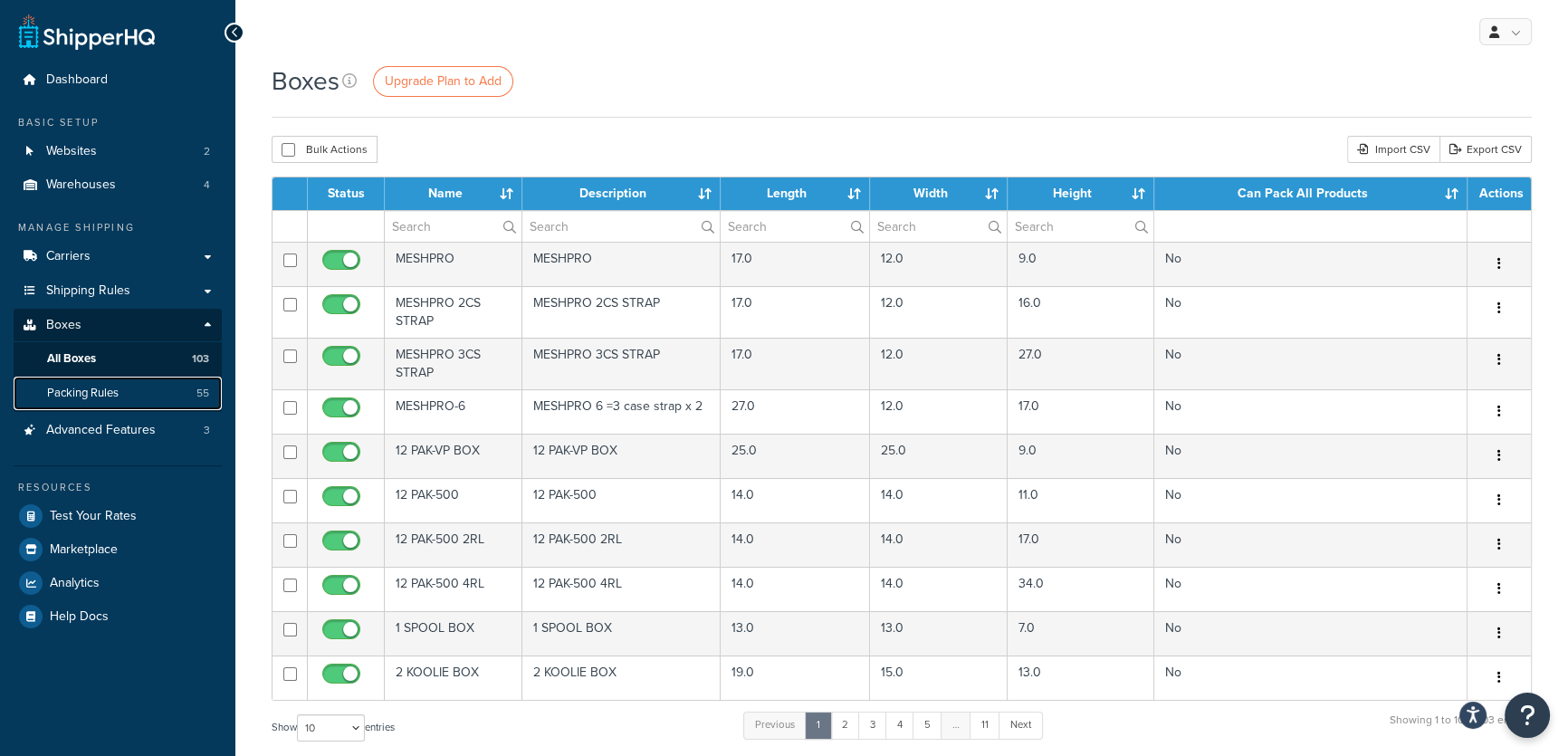 click on "Packing Rules" at bounding box center [82, 393] 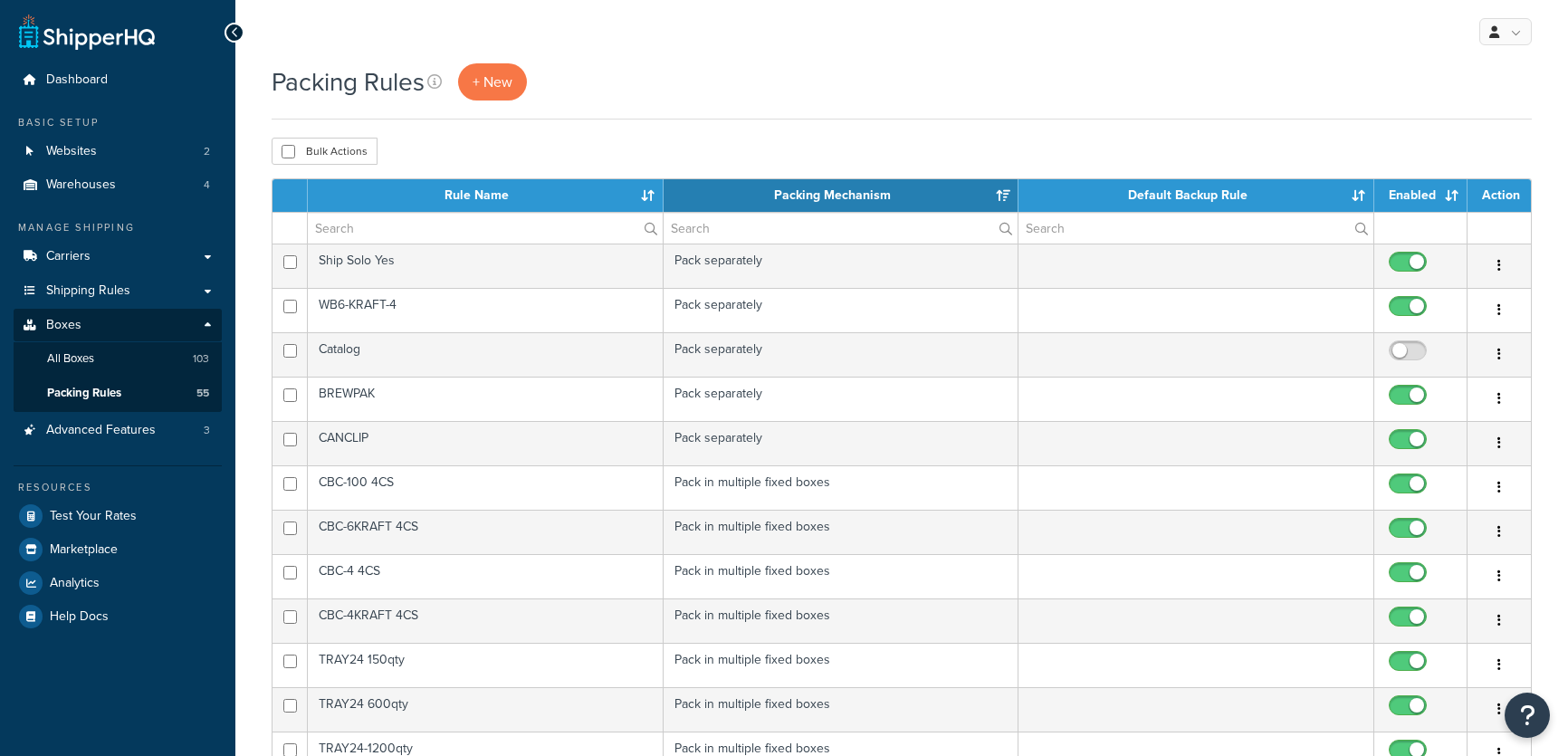 scroll, scrollTop: 0, scrollLeft: 0, axis: both 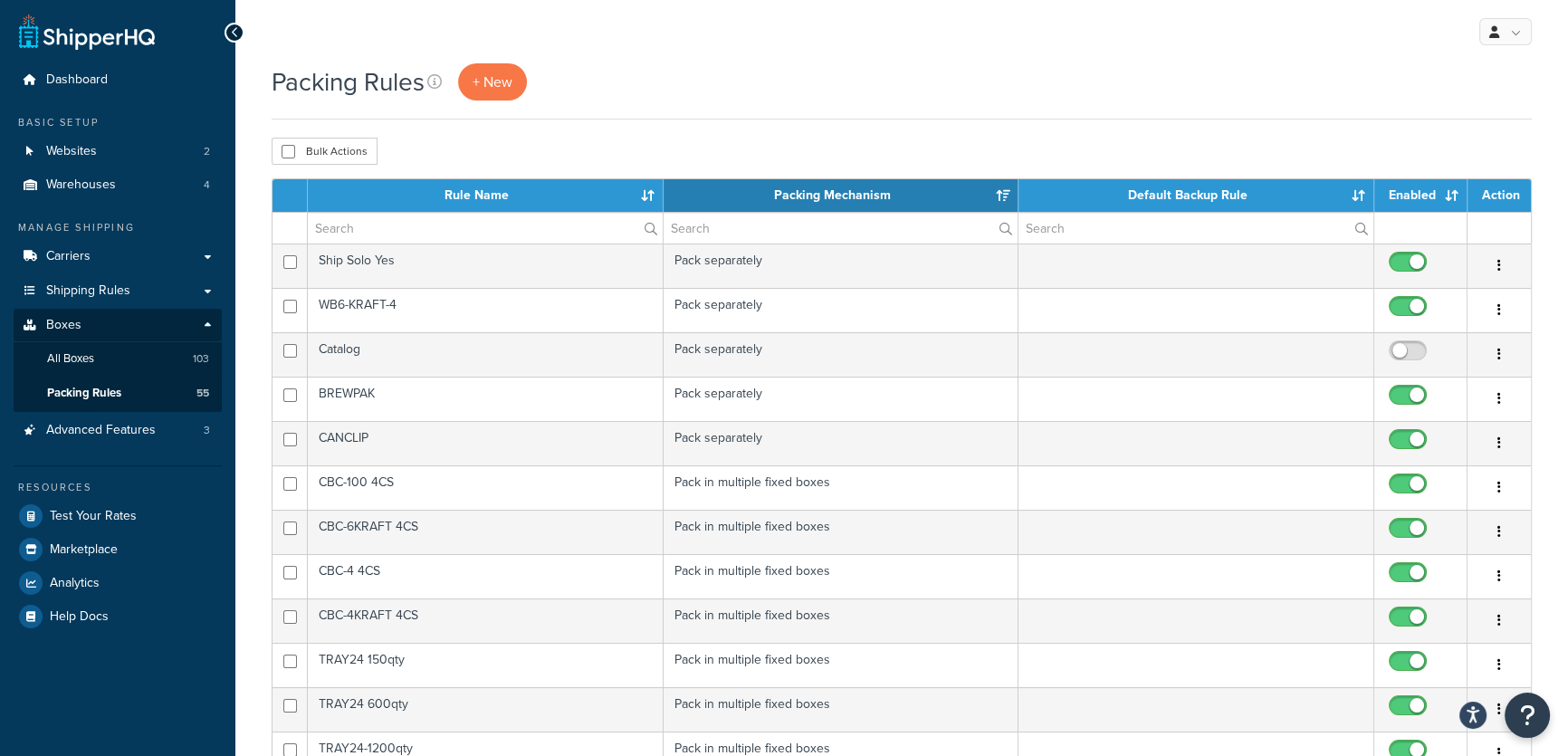 click on "Rule Name" at bounding box center [485, 196] 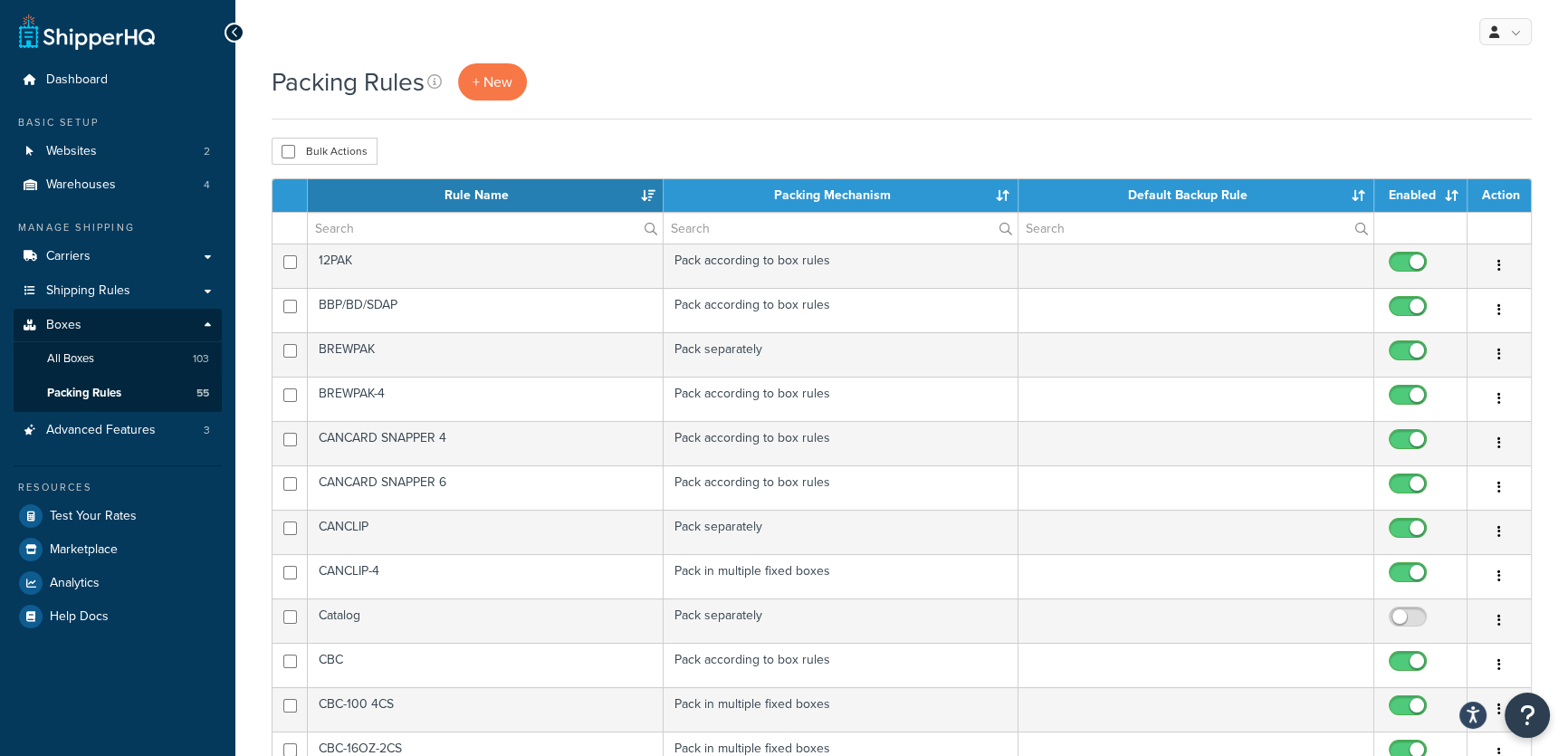 click on "Rule Name" at bounding box center [485, 196] 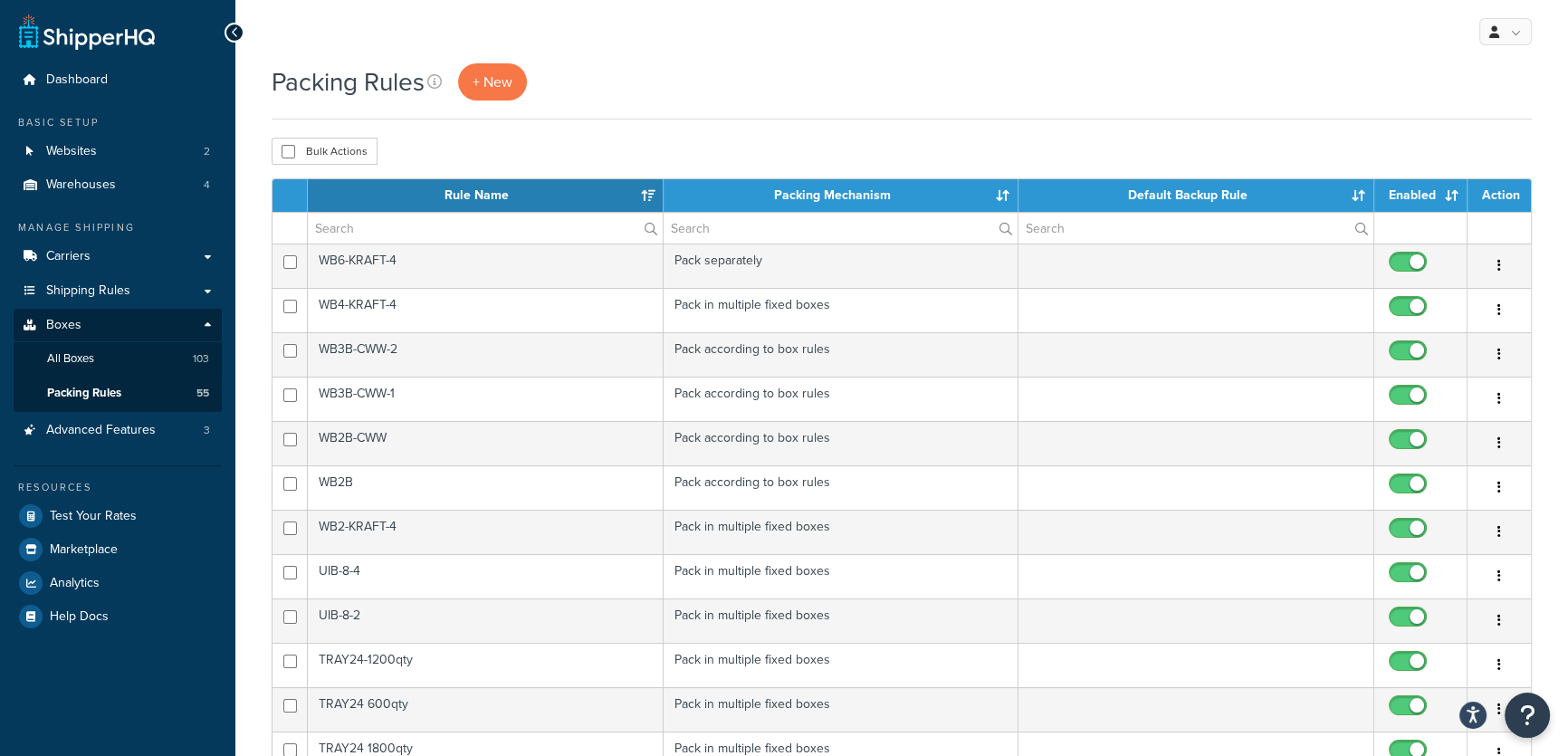 click on "Rule Name" at bounding box center [485, 196] 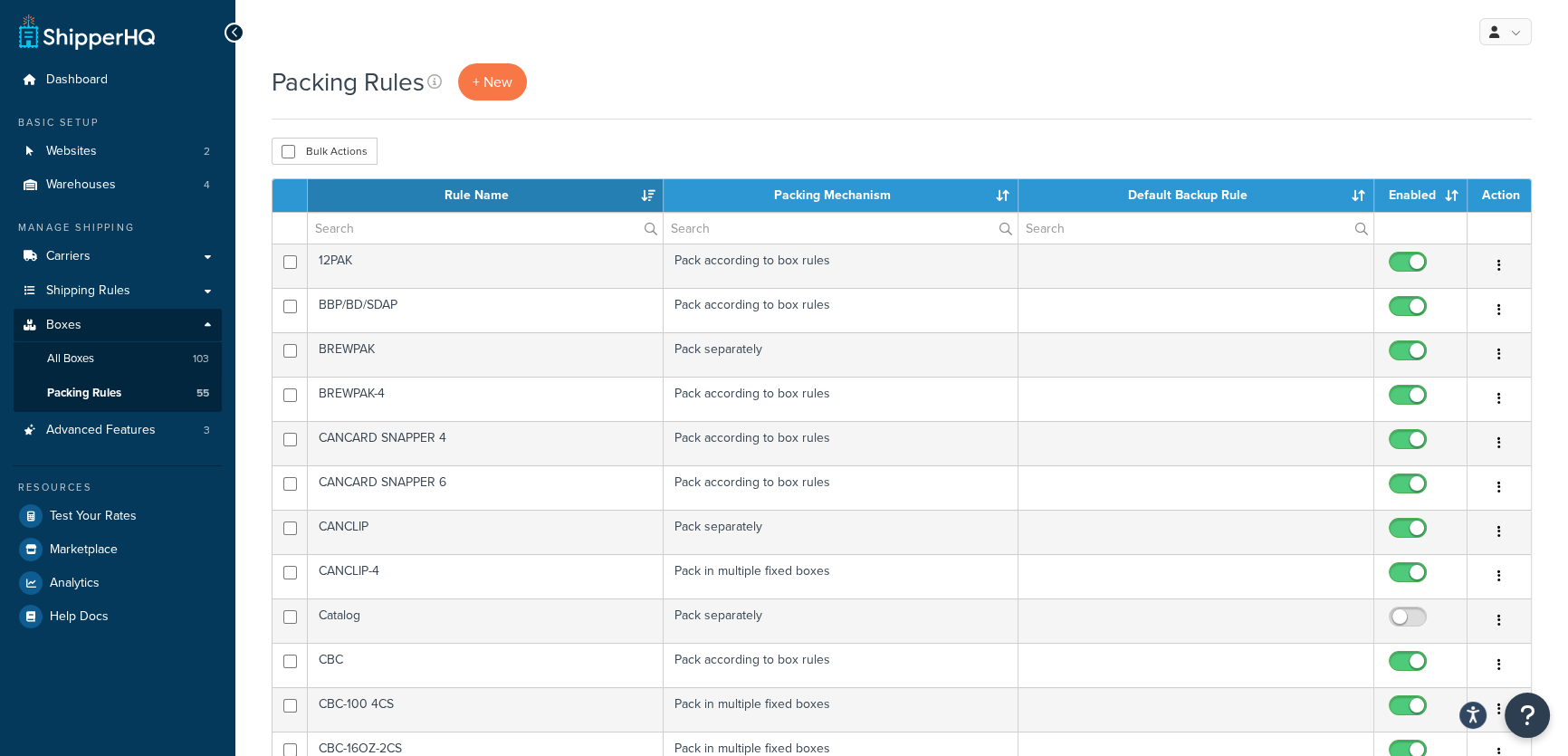 click on "Rule Name" at bounding box center [485, 196] 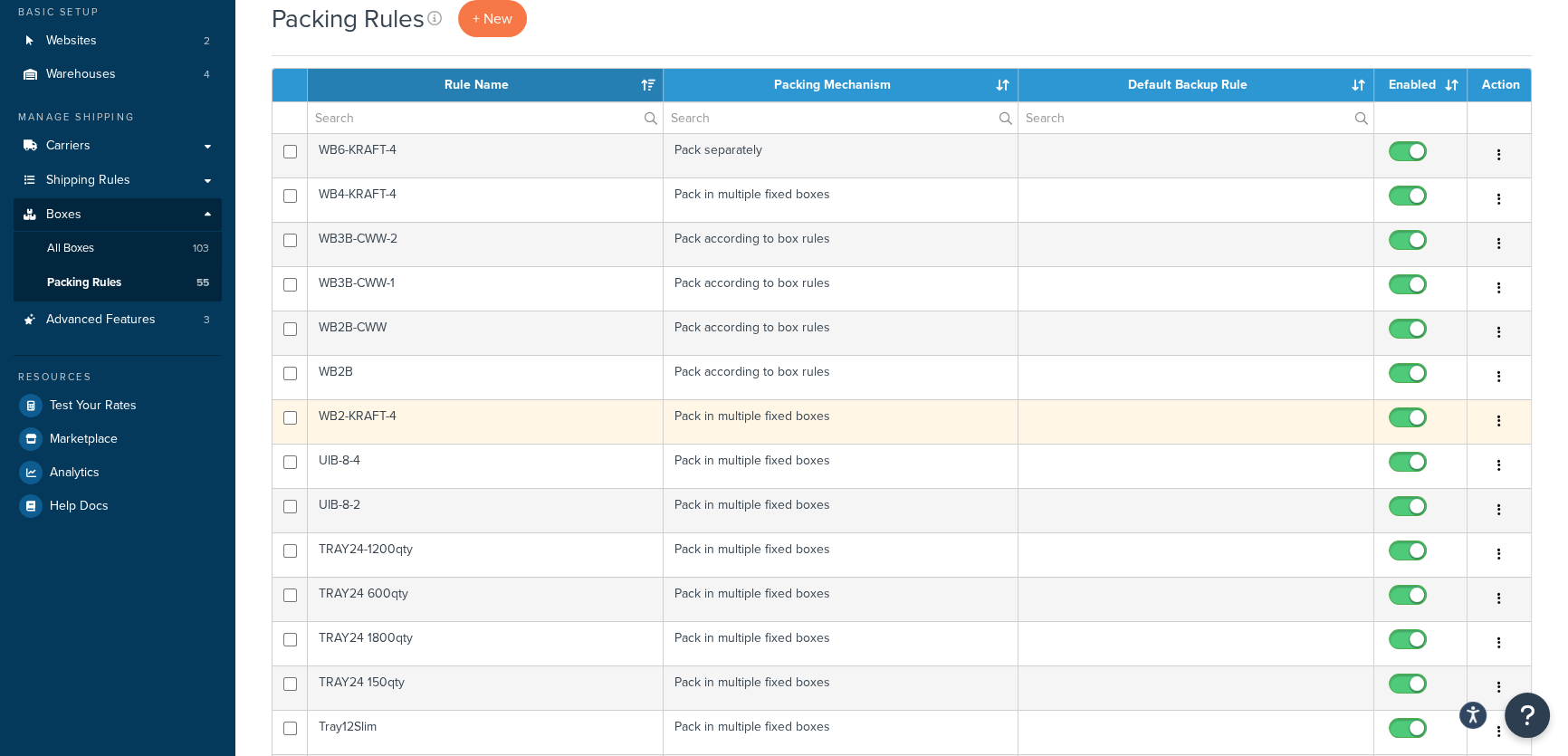 scroll, scrollTop: 411, scrollLeft: 0, axis: vertical 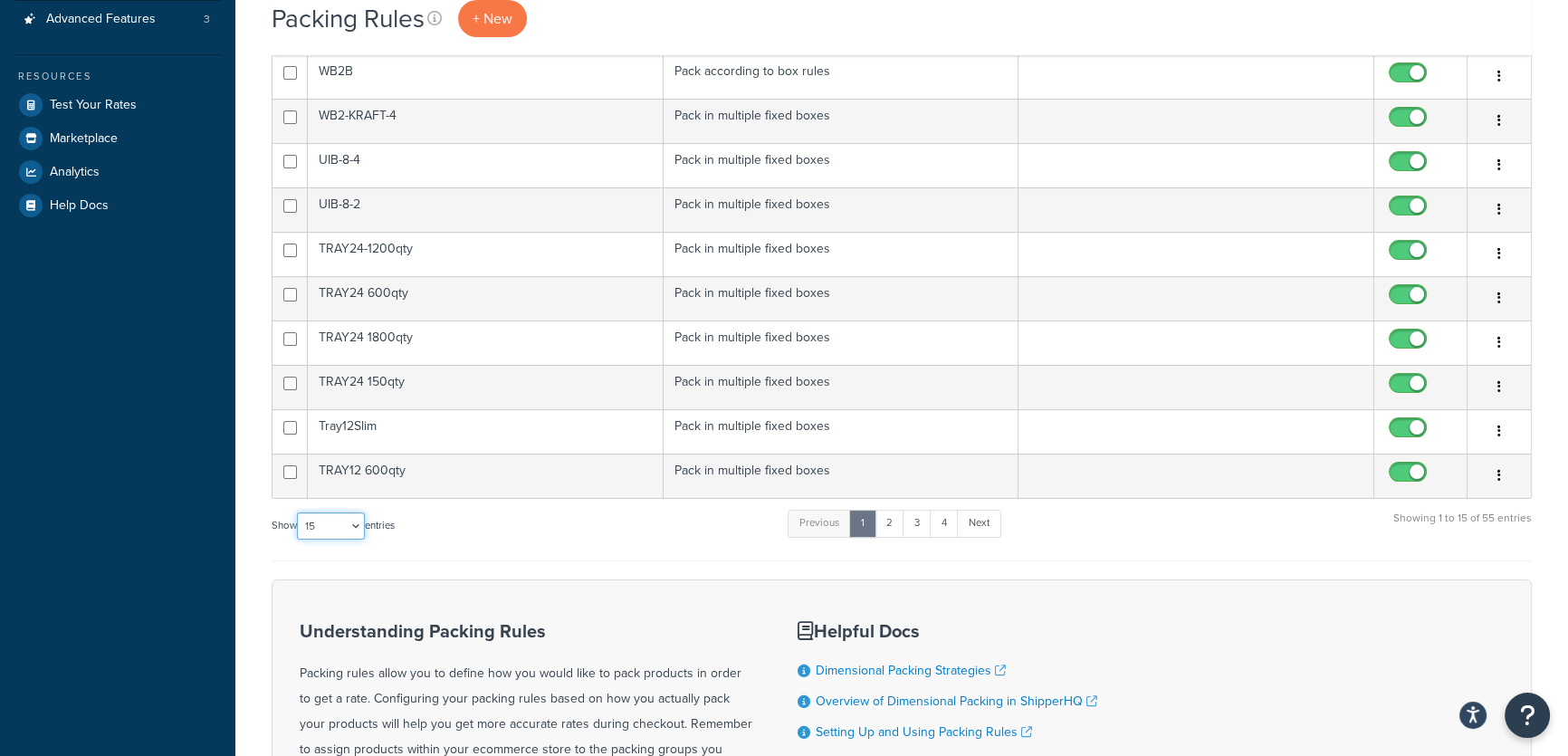 click on "10 15 25 50 100" at bounding box center (330, 526) 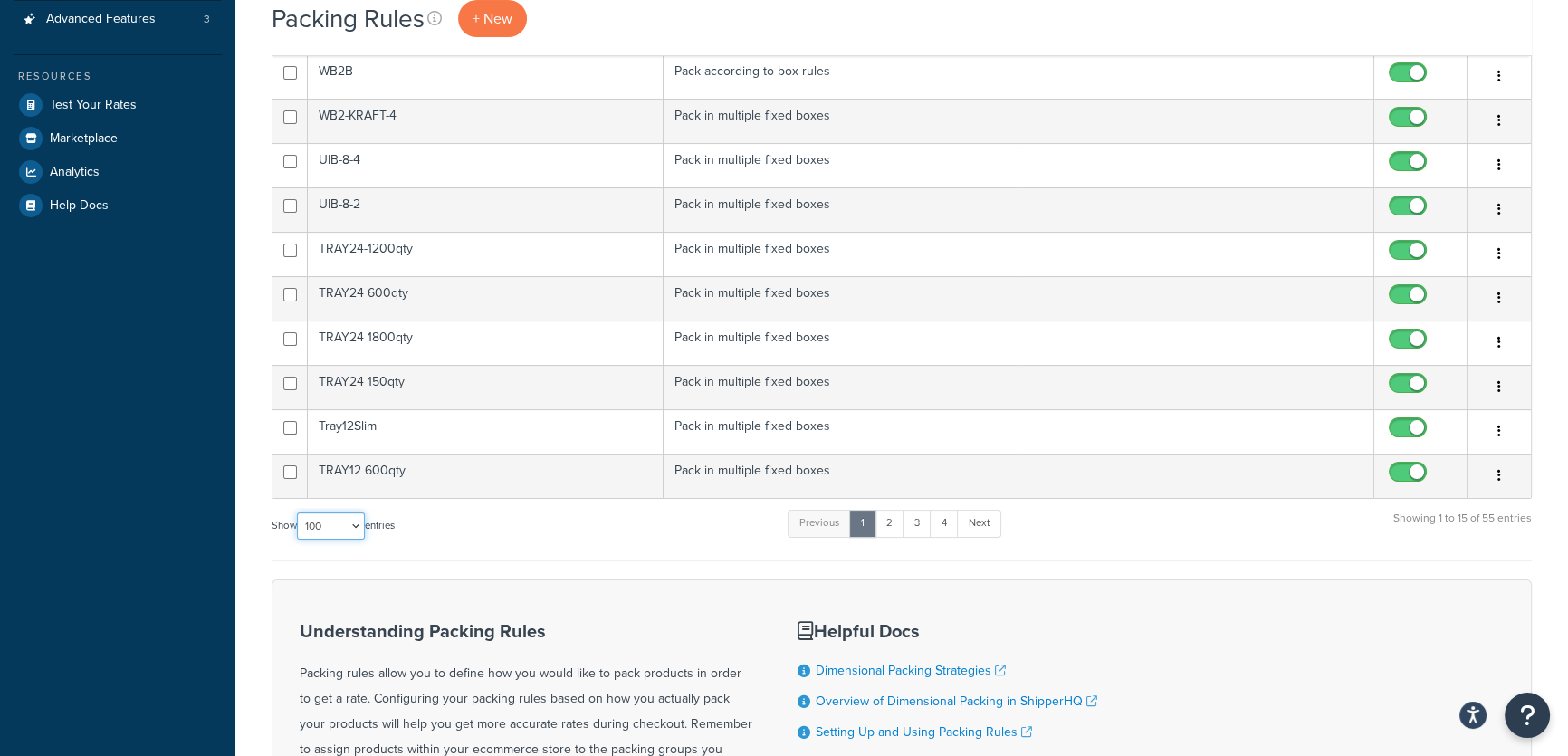 click on "10 15 25 50 100" at bounding box center (330, 526) 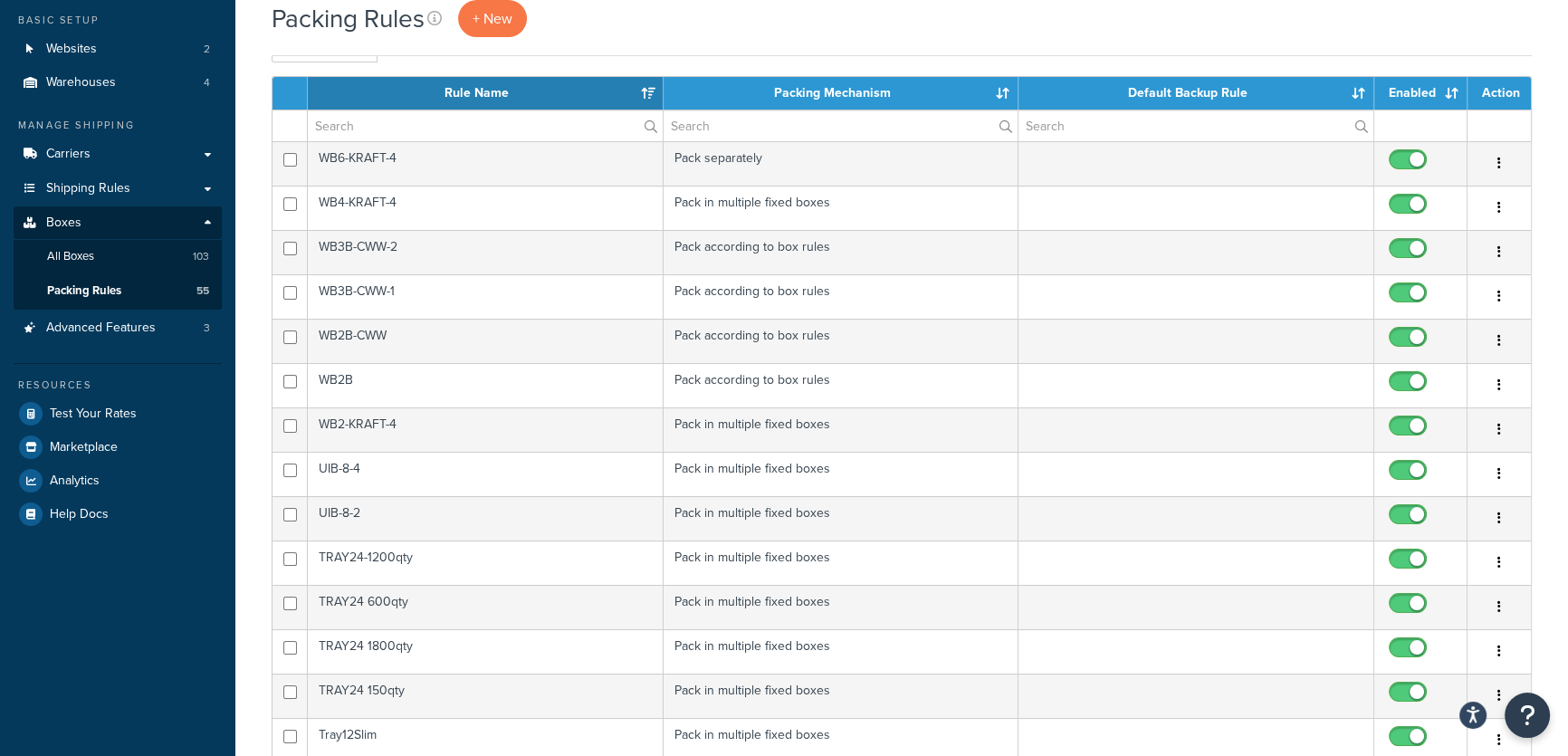 scroll, scrollTop: 0, scrollLeft: 0, axis: both 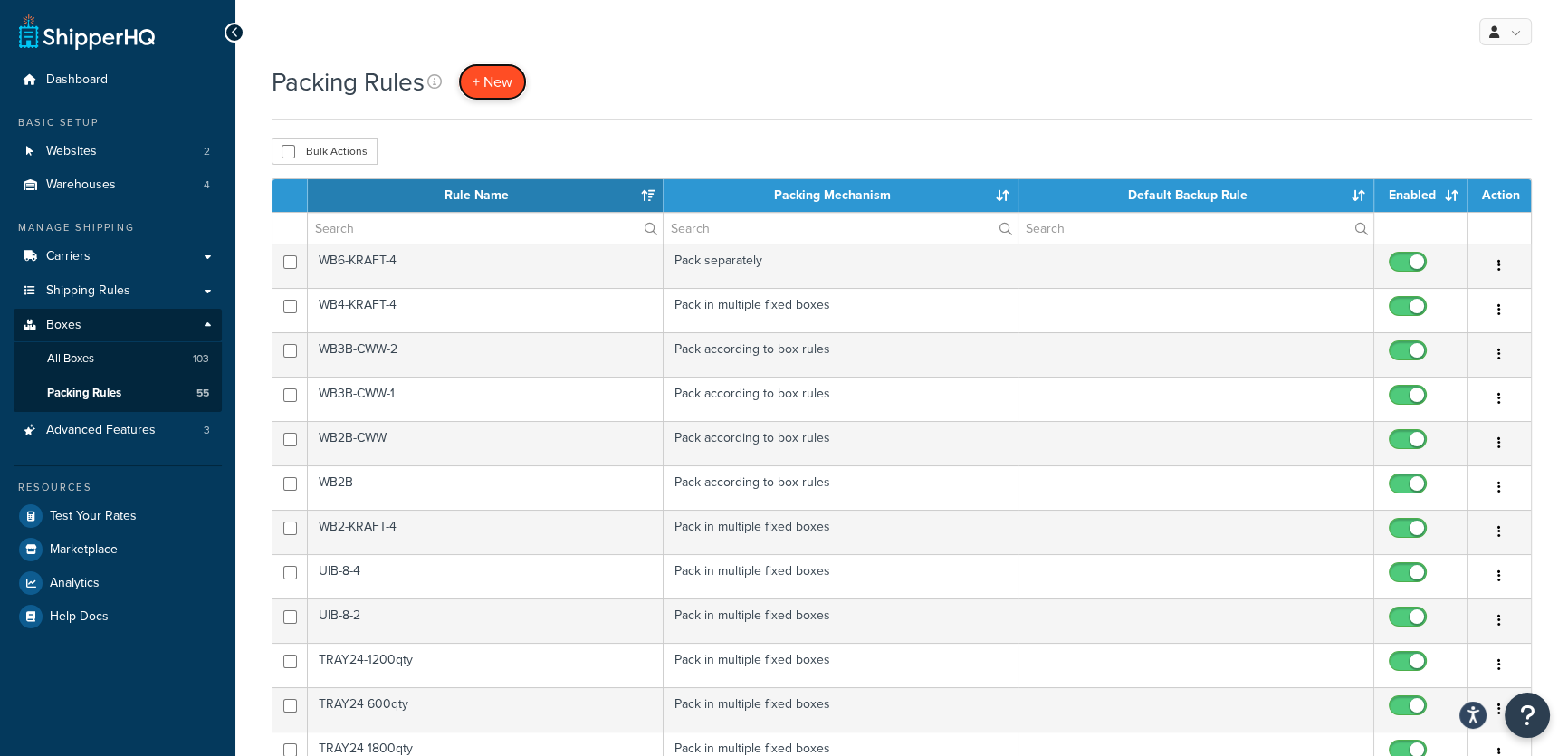 click on "+ New" at bounding box center [492, 81] 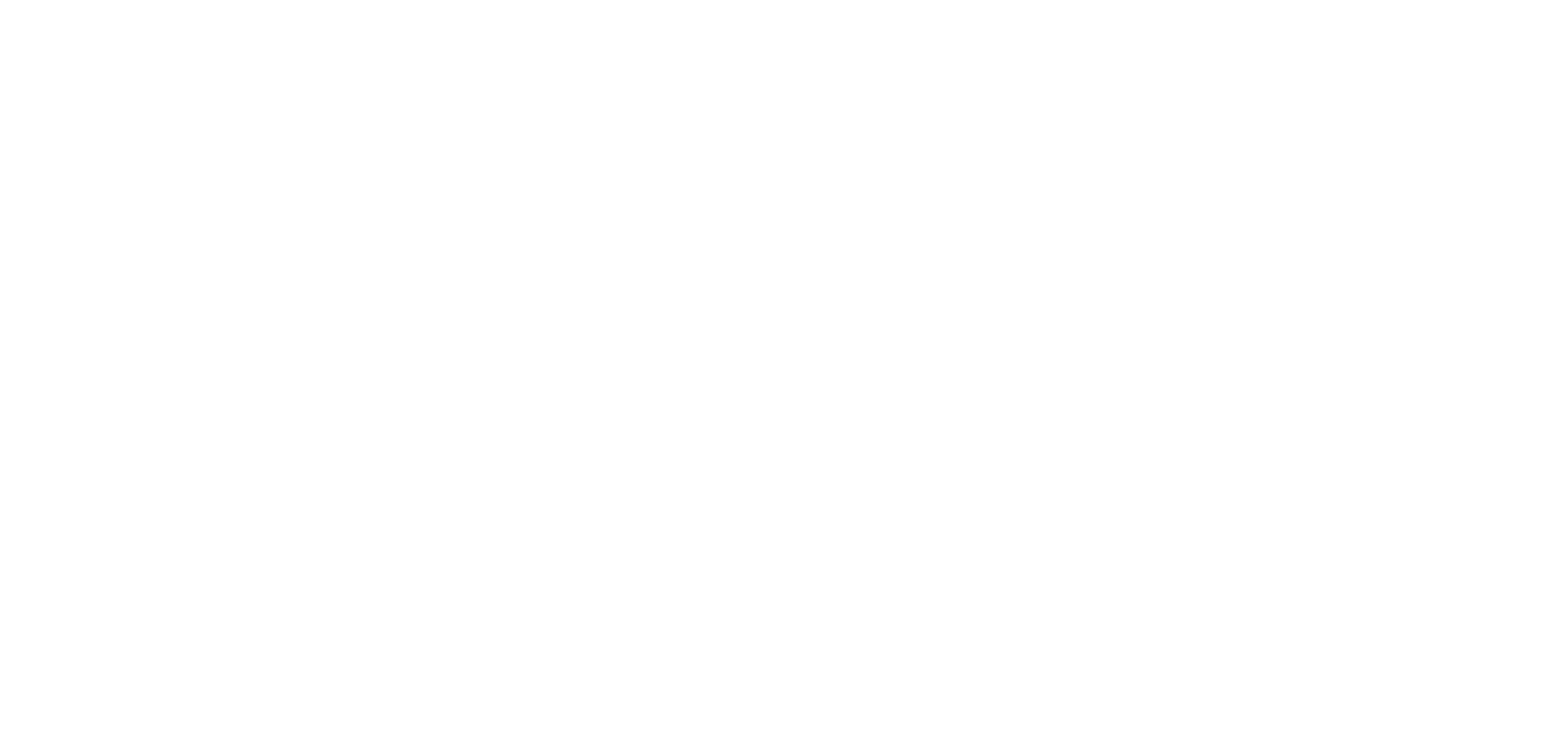 scroll, scrollTop: 0, scrollLeft: 0, axis: both 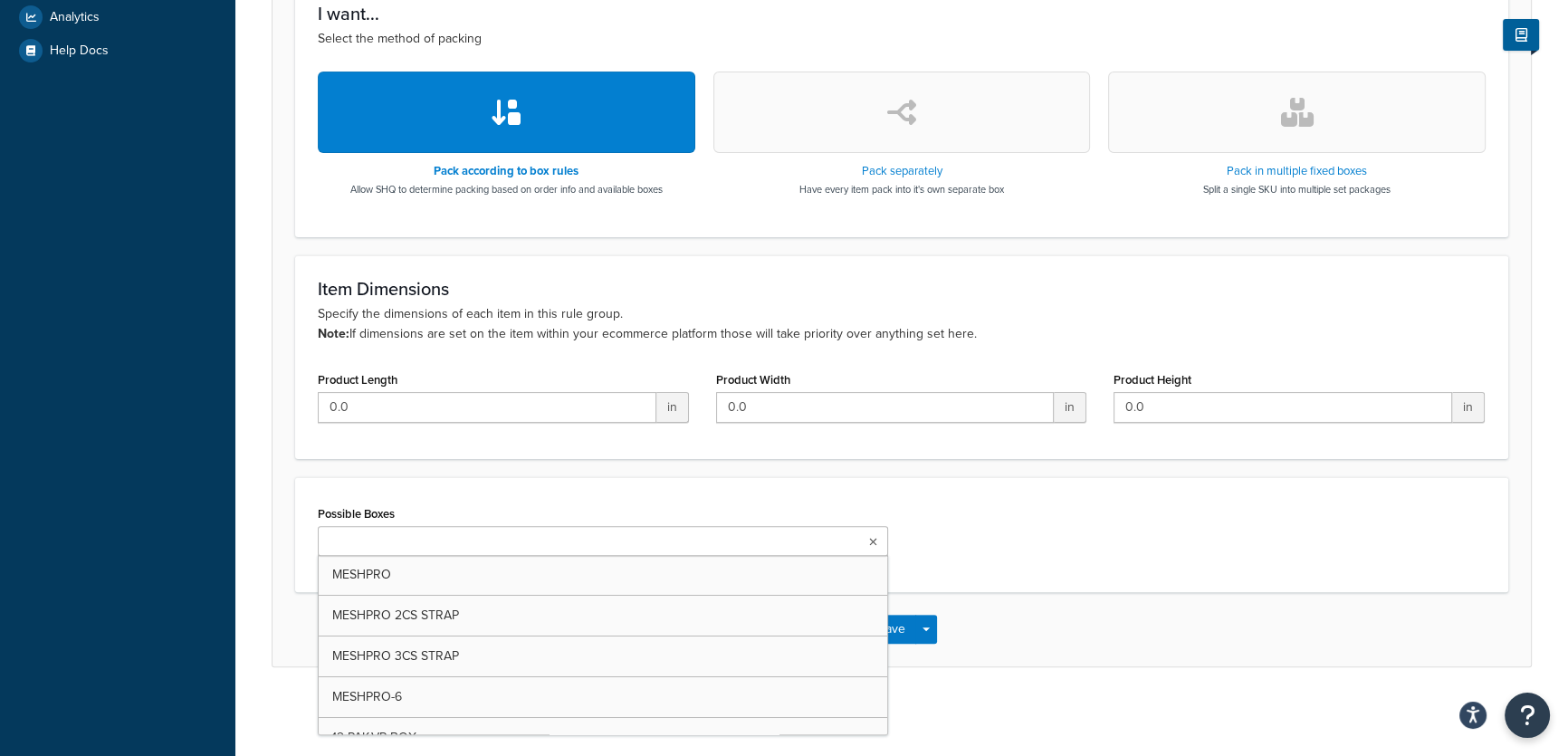 click at bounding box center [873, 542] 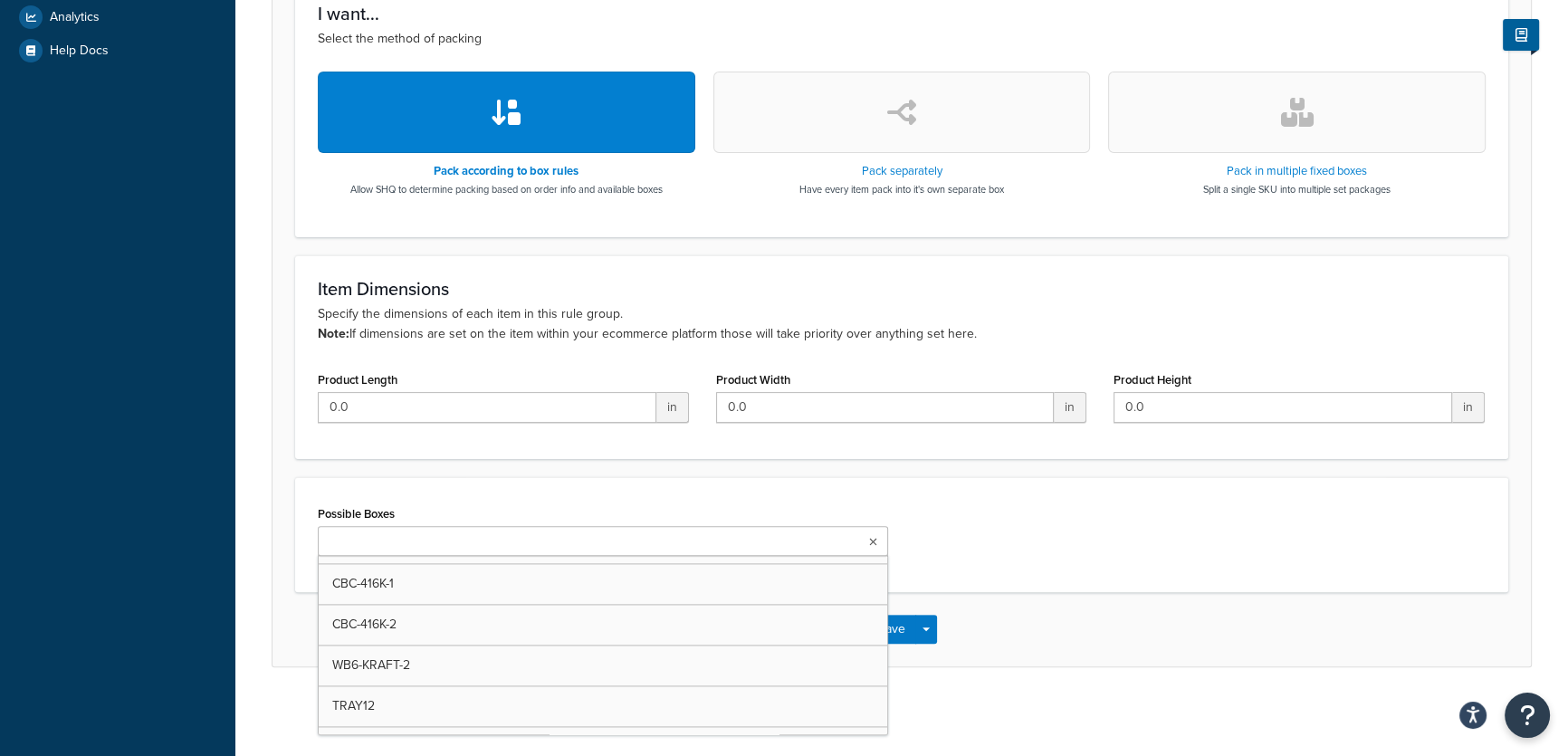 scroll, scrollTop: 3101, scrollLeft: 0, axis: vertical 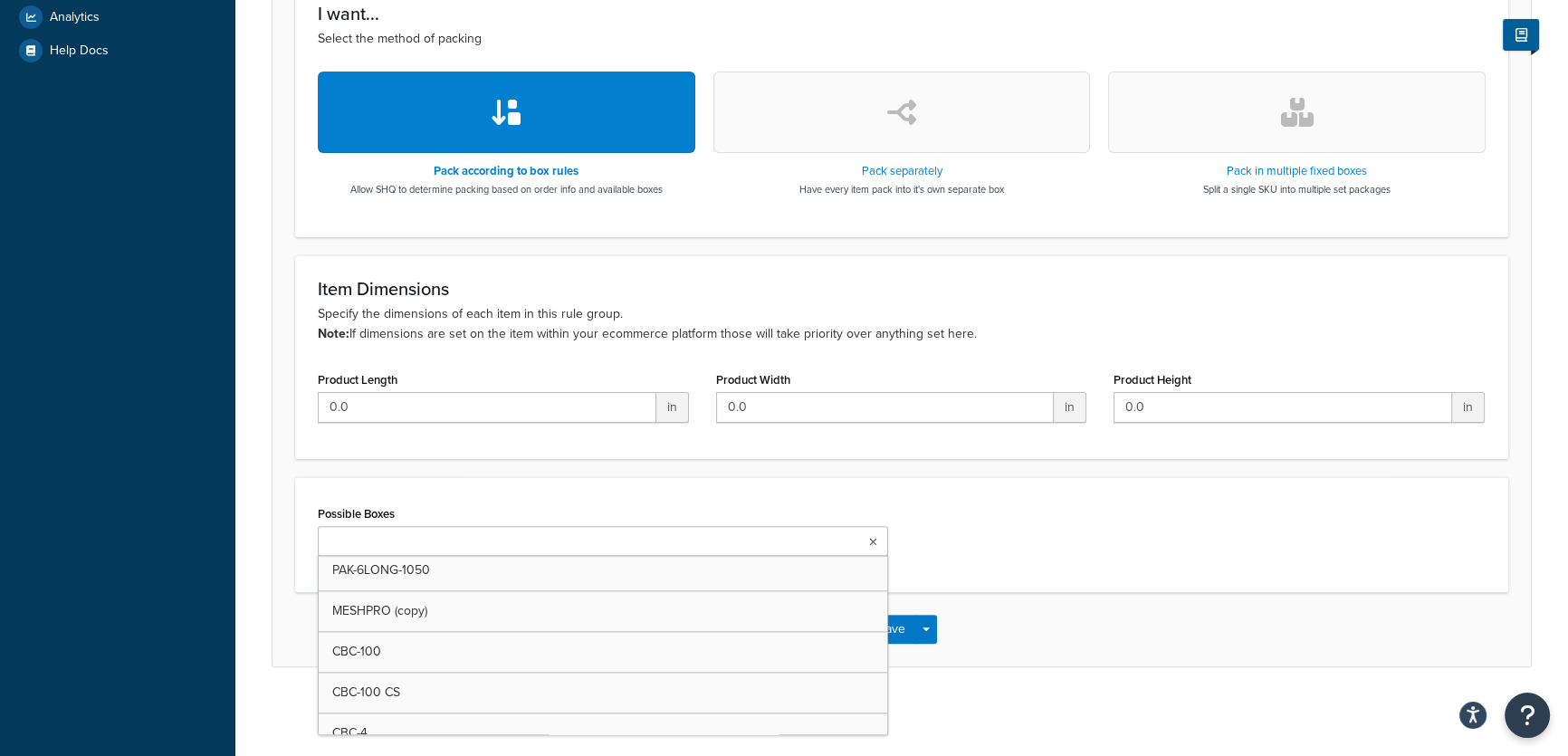 click on "Possible Boxes   MESHPRO MESHPRO 2CS STRAP MESHPRO 3CS STRAP MESHPRO-6 12 PAK-VP BOX 12 PAK-500 12 PAK-500 2RL 12 PAK-500 4RL 1 SPOOL BOX 2 KOOLIE BOX 2 SPOOL BOX 3 SPOOL BOX 6 SPOOL BOX BASK-REC 10/CASE BASK-REC 20/CASE BOBC BOX CANCLIP CANCLIP-4 COOLPAKSM-50CS CRINKLE CUT SHRED 10LB GLA02 GLA07 GLA09 GLA10 GLA12 GLA16 GLA2MINI GLA5OZ-SOFT GLACH-12 GLAFLUTE-12 GLAJS GLAJS-LID GLASTWINE GLAWINE-12 GS6 HEXJ CASE OF 12 JBOMB-CLR JBOMB-NEON KOO 1 CASE KOO 2 CASE KOO-NFS LARGE BOX MB5- 10/CS MB5- 4/CS MB5/MB7 MB7 10CS MB7 4CS MB7BOX MG8 MGBDISPLAY MINIBOX PAK-4LONG 1156 PAK-6LONG 350 PAK-6LONG 175 PW-4 RACKTBAG SHOPSET SHOTCLR BASKET SHRED SPINRACK TRAY24 TTB250 TW2DISP WB2B WB2B-2CS WB2B-3CS WB2-KRAFT WB375MLK WB3B WB3B-2CS WB3B-3CS WB4-KRAFT WB4-KRAFT-2CS WB6-KRAFT SPOOL VP SHOPBAG PAK-6LONG-1050 MESHPRO (copy) CBC-100 CBC-100 CS CBC-4 CBC-4 2CS CBC-6KRAFT CBC-6KRAFT 2CS CBC-416K-1 CBC-416K-2 WB6-KRAFT-2 TRAY12 WB3B-CWW-1 WB3B-CWW-2 WB2B-CWW WB2B-CWW-1 WB2B-CWW-2 BREWPAK-RED-1 BREWPAK-WHITE-1 BREWPAK-4-RED" at bounding box center (902, 535) 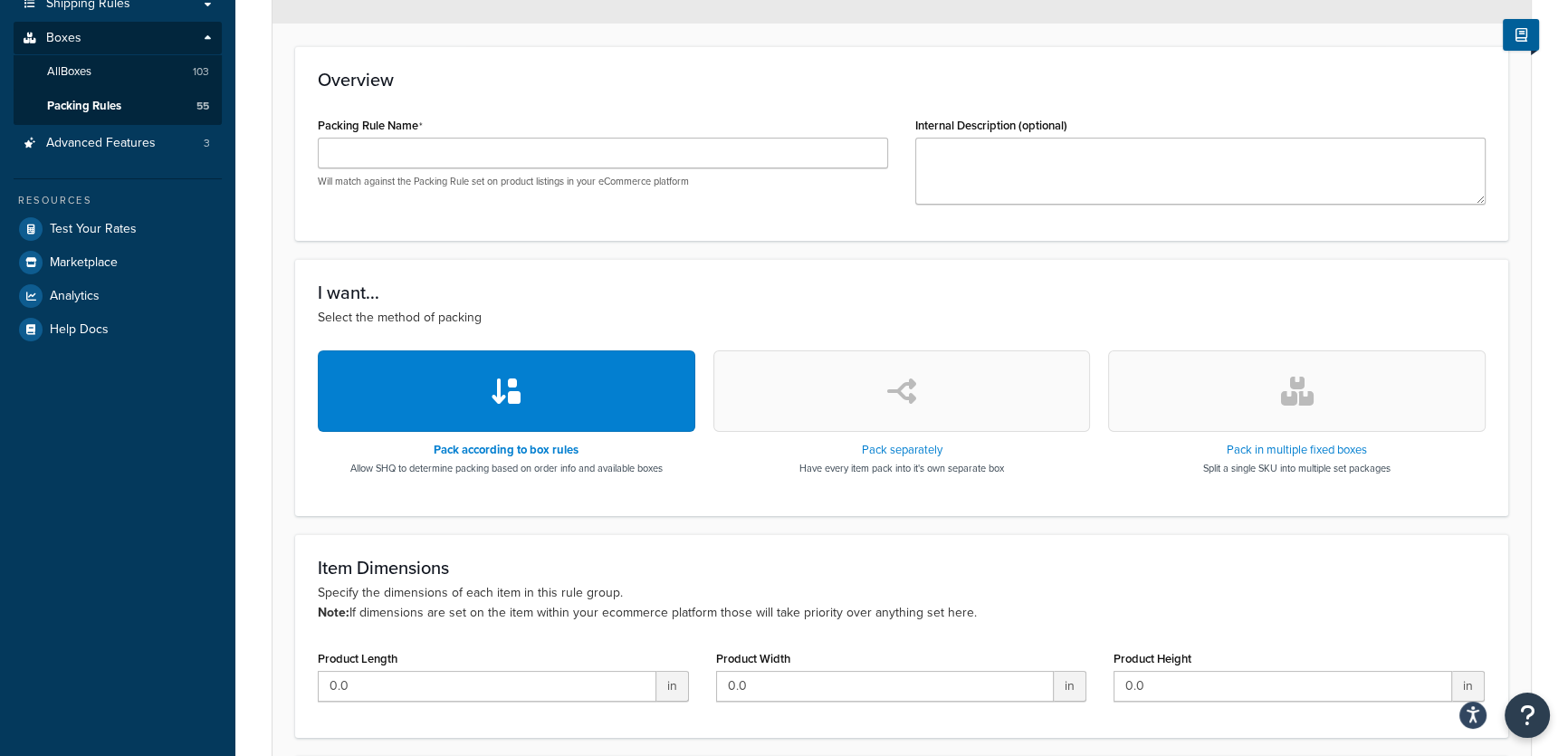 scroll, scrollTop: 329, scrollLeft: 0, axis: vertical 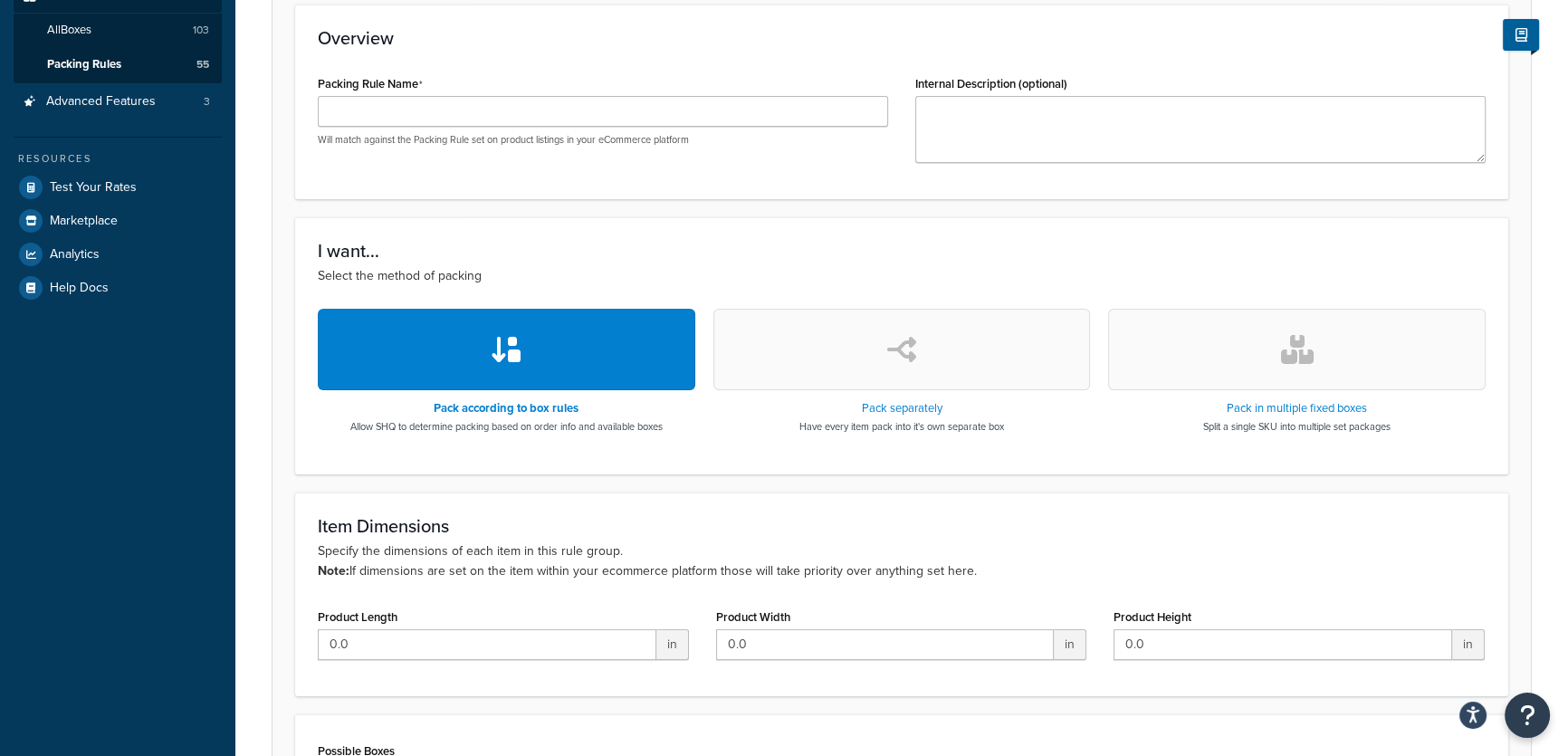 click at bounding box center (902, 349) 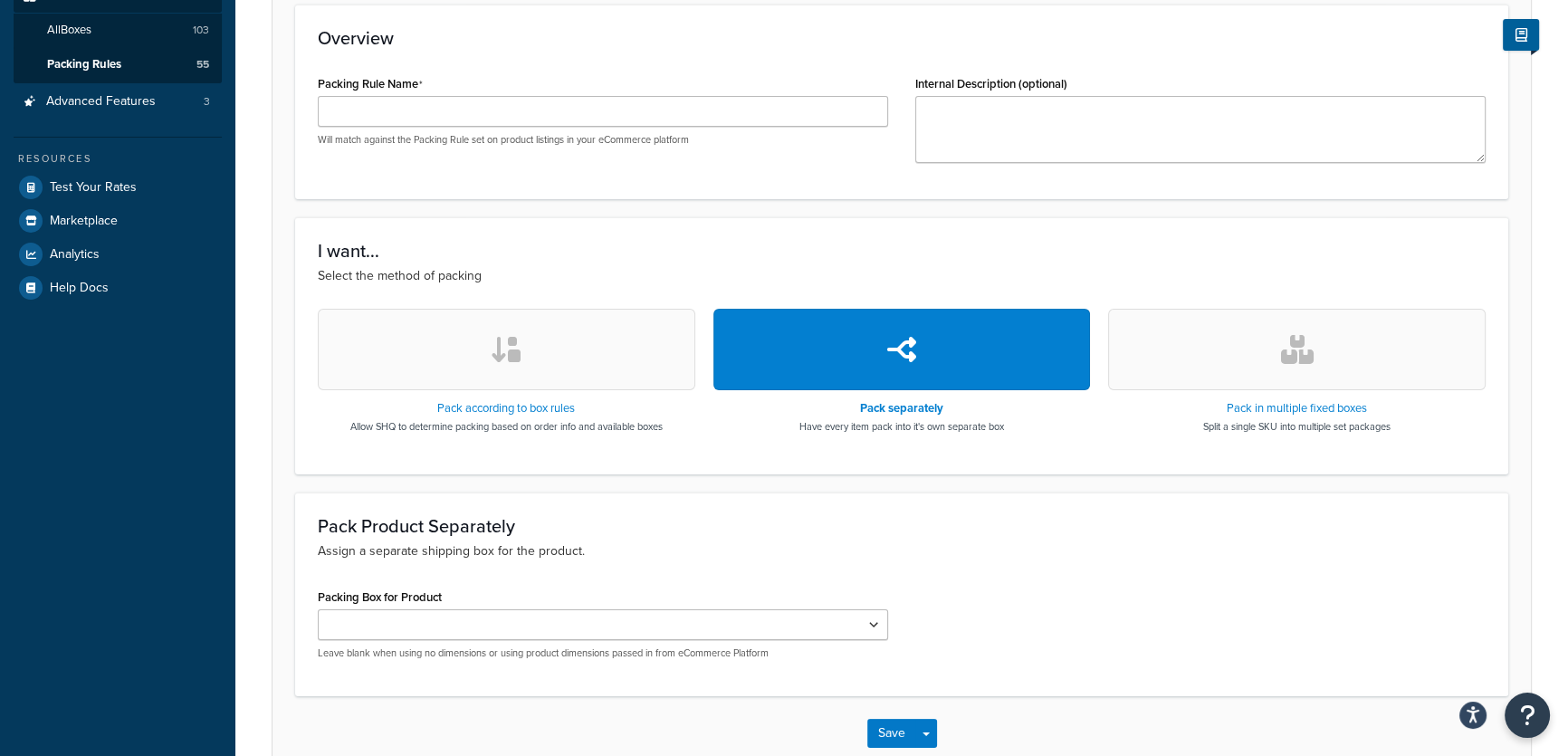 click at bounding box center (1297, 349) 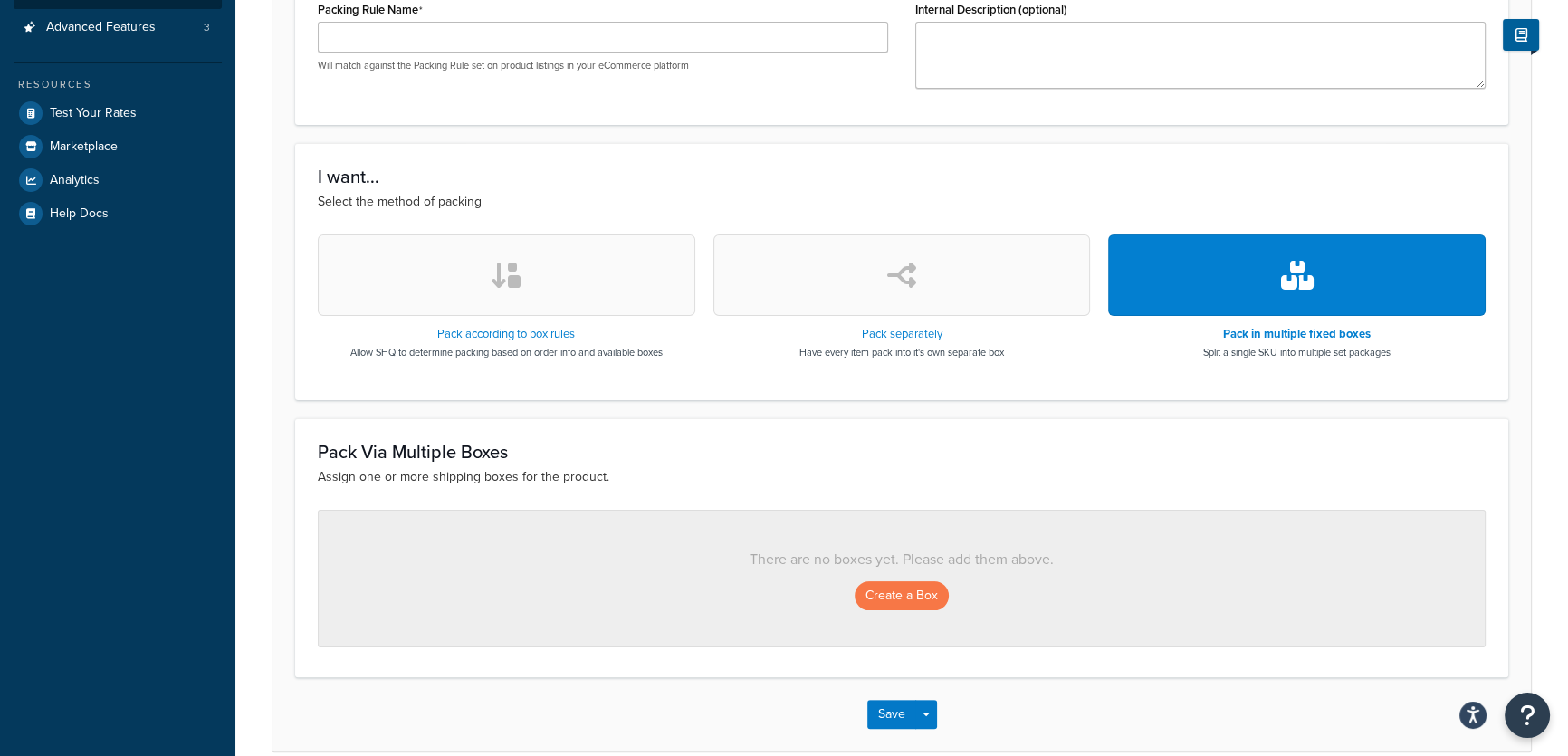 scroll, scrollTop: 406, scrollLeft: 0, axis: vertical 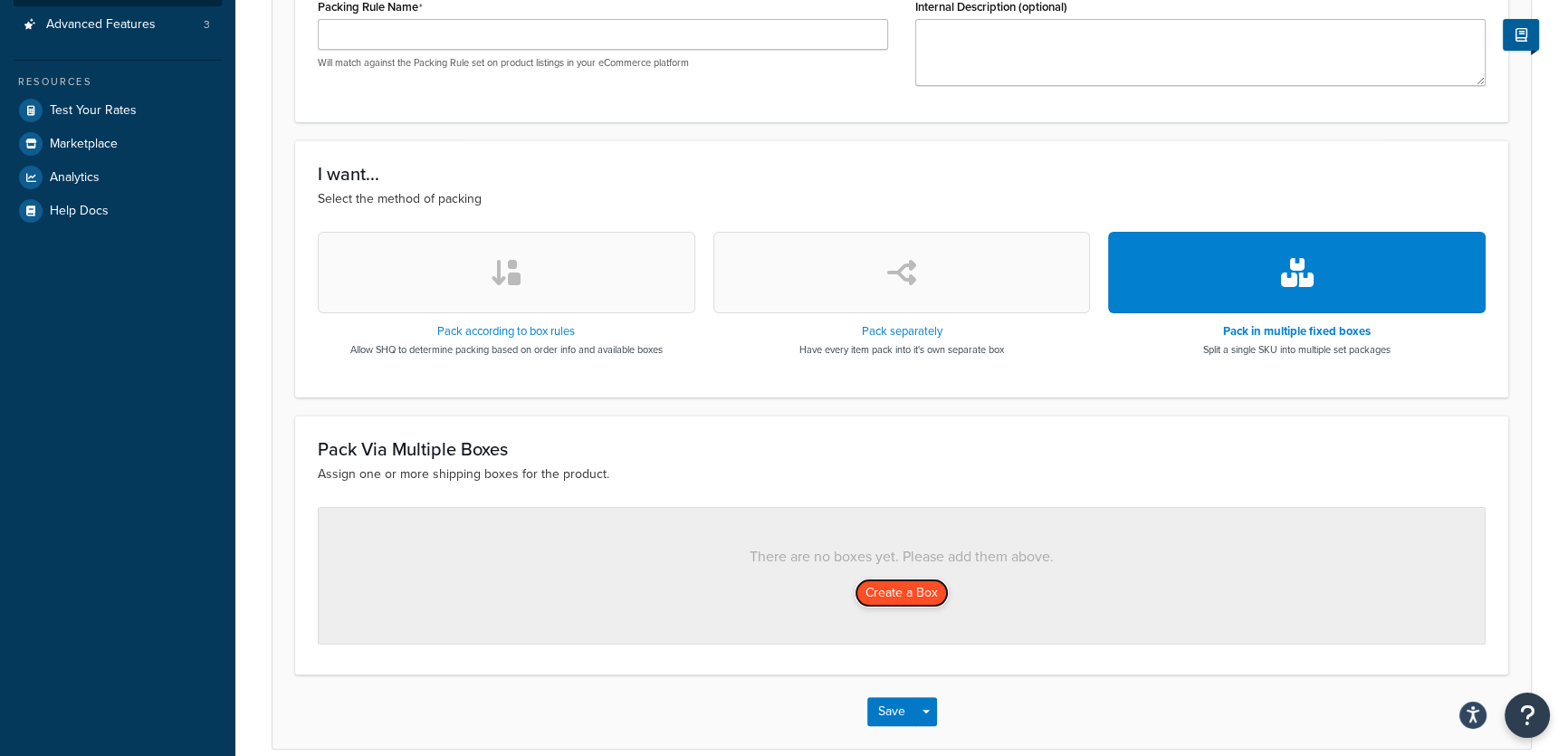 click on "Create a Box" at bounding box center (902, 593) 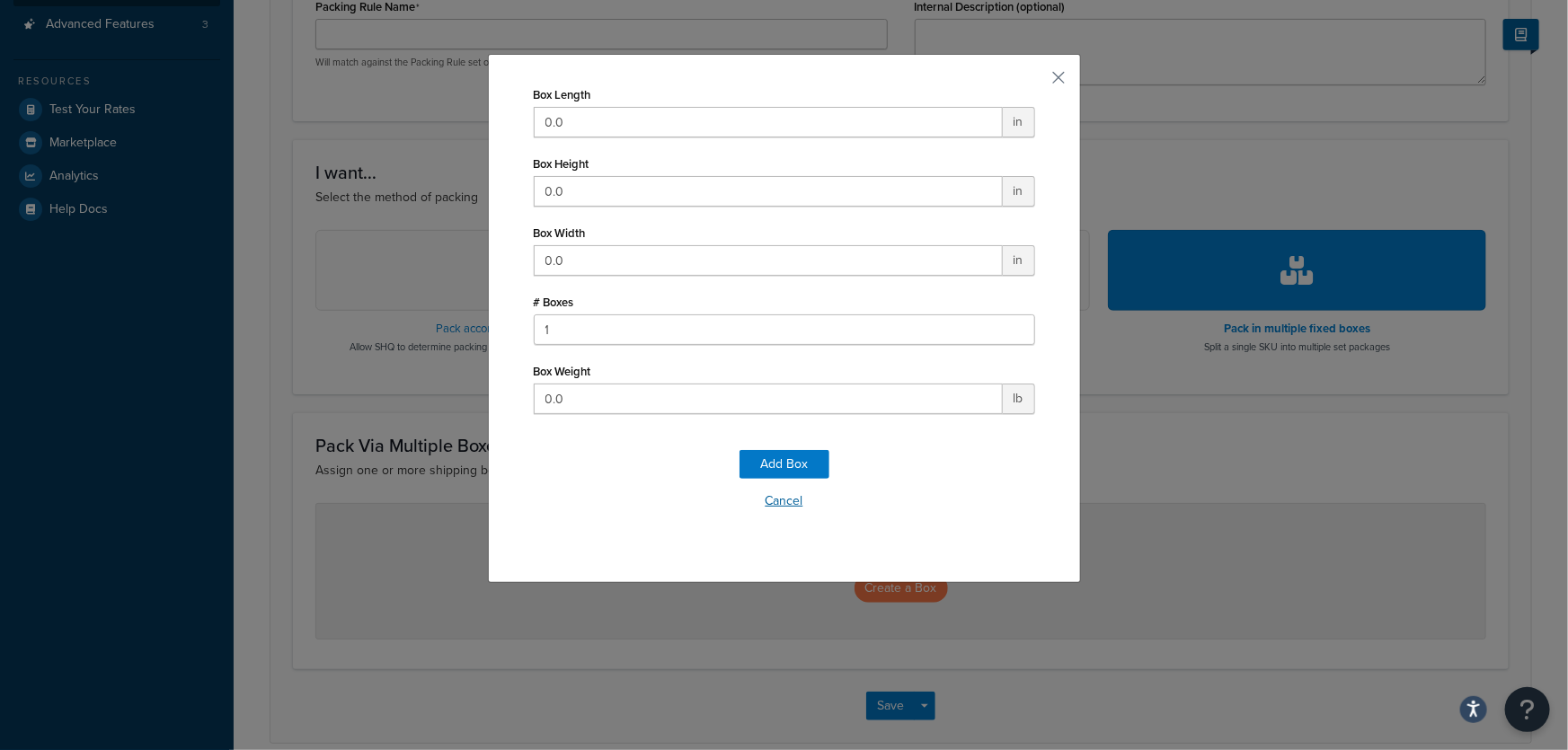 click on "Cancel" at bounding box center (784, 501) 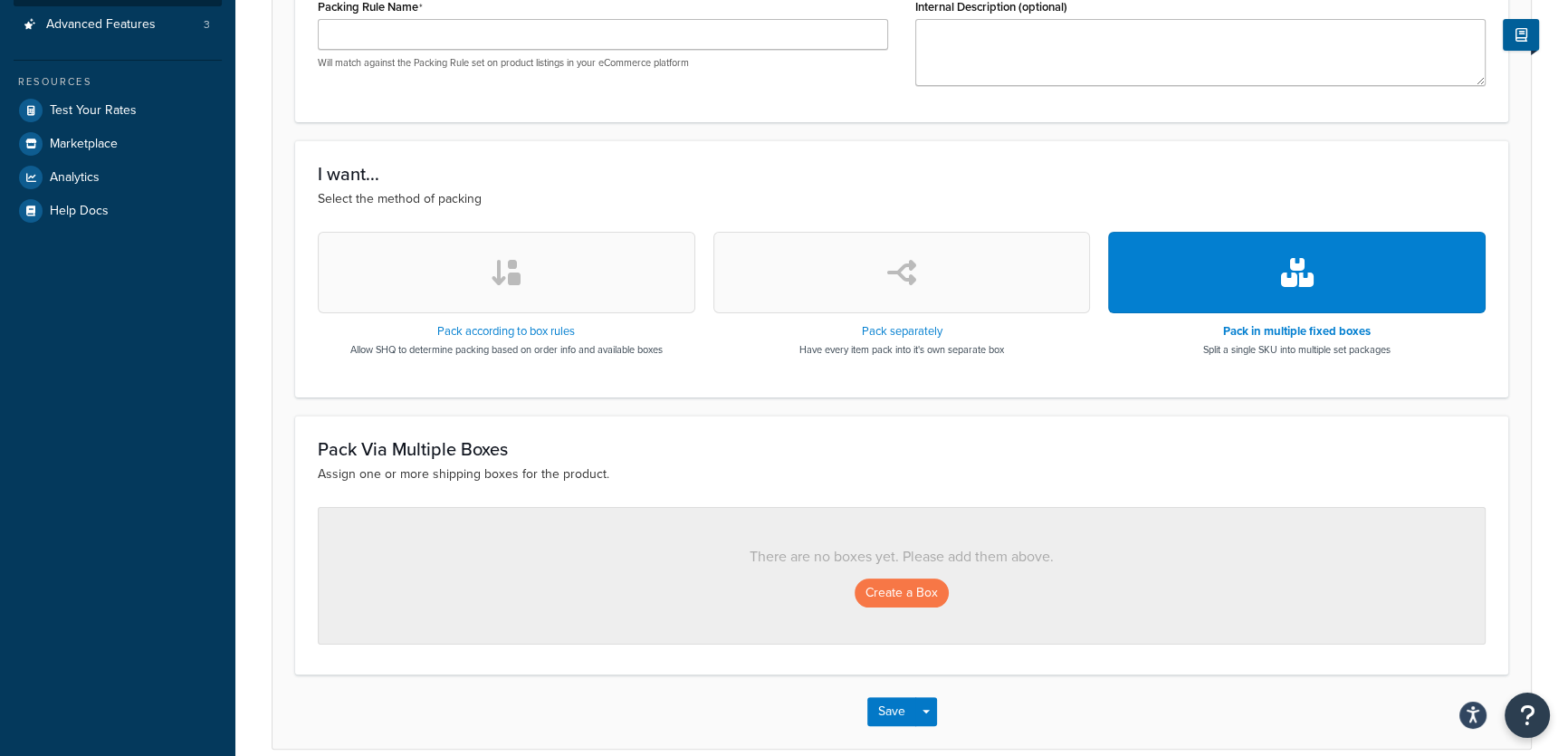 click on "Assign one or more shipping boxes for the product." 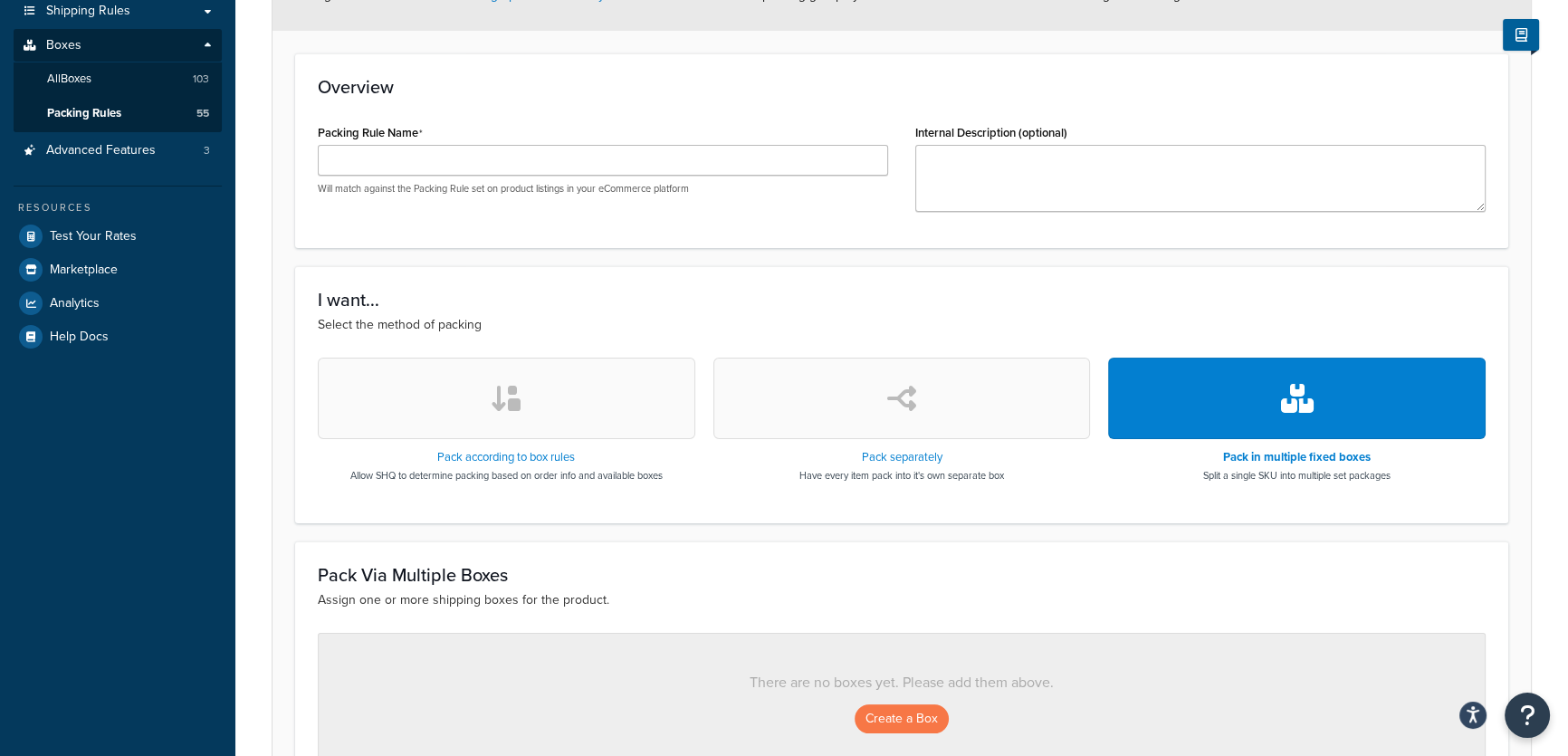 scroll, scrollTop: 0, scrollLeft: 0, axis: both 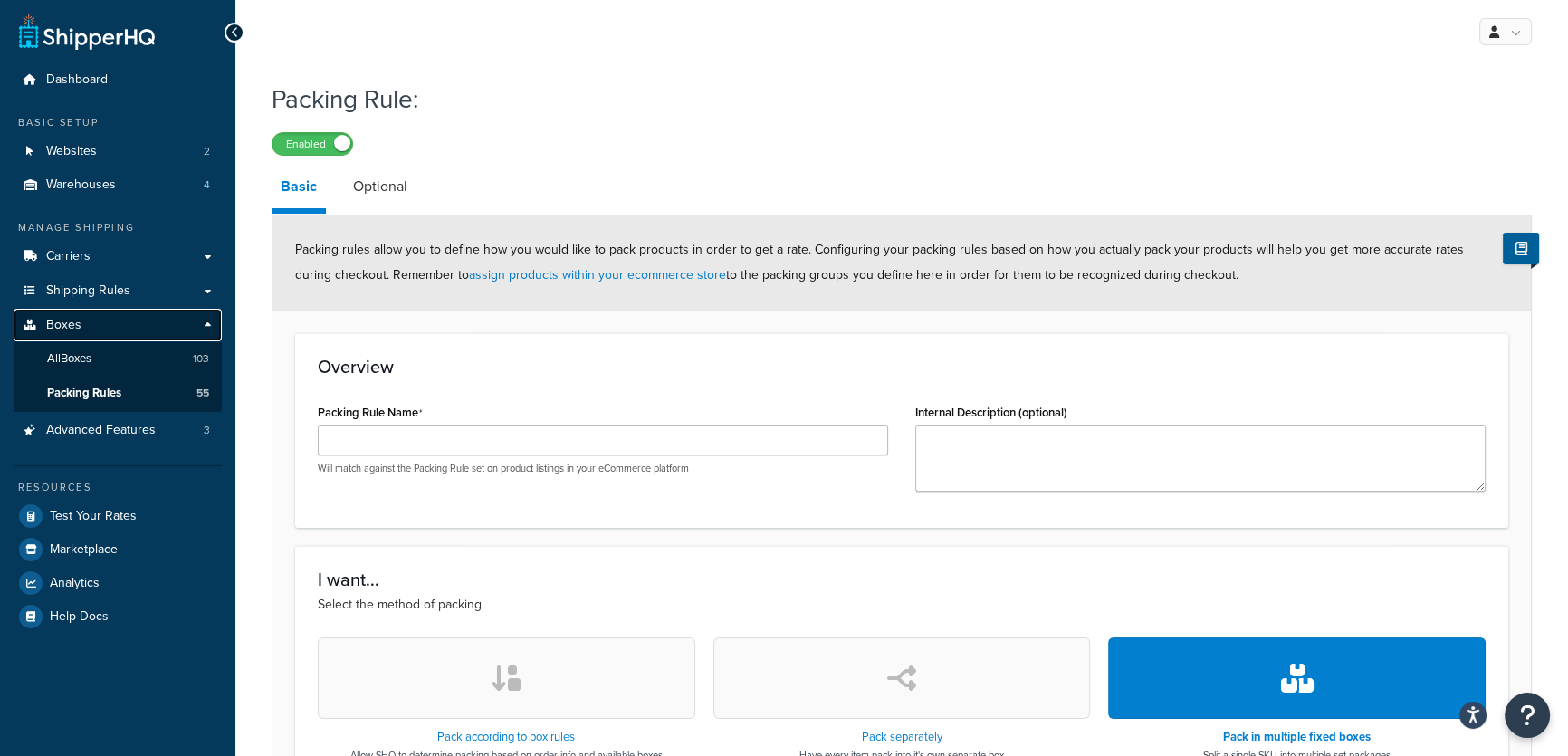 click on "Boxes" at bounding box center (63, 325) 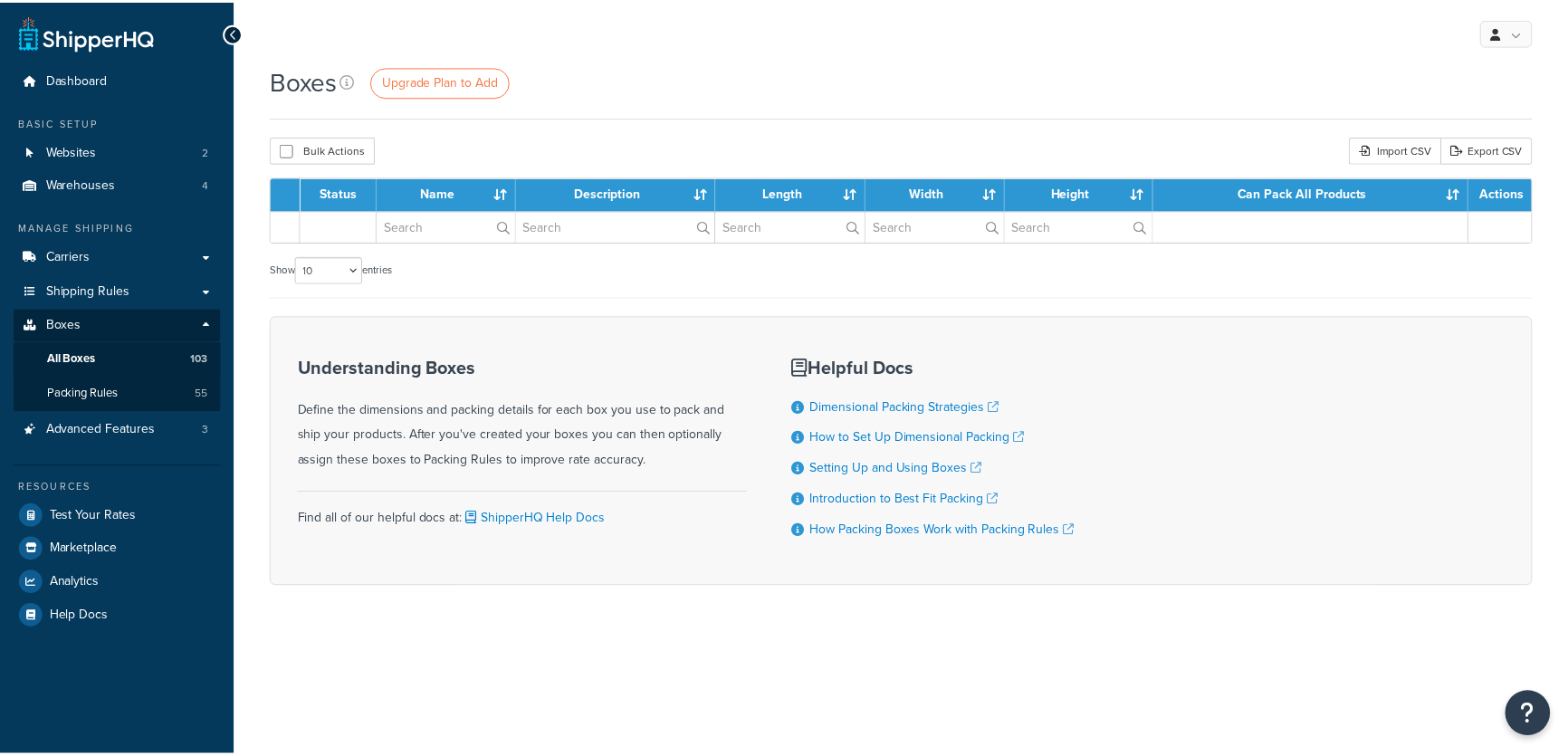 scroll, scrollTop: 0, scrollLeft: 0, axis: both 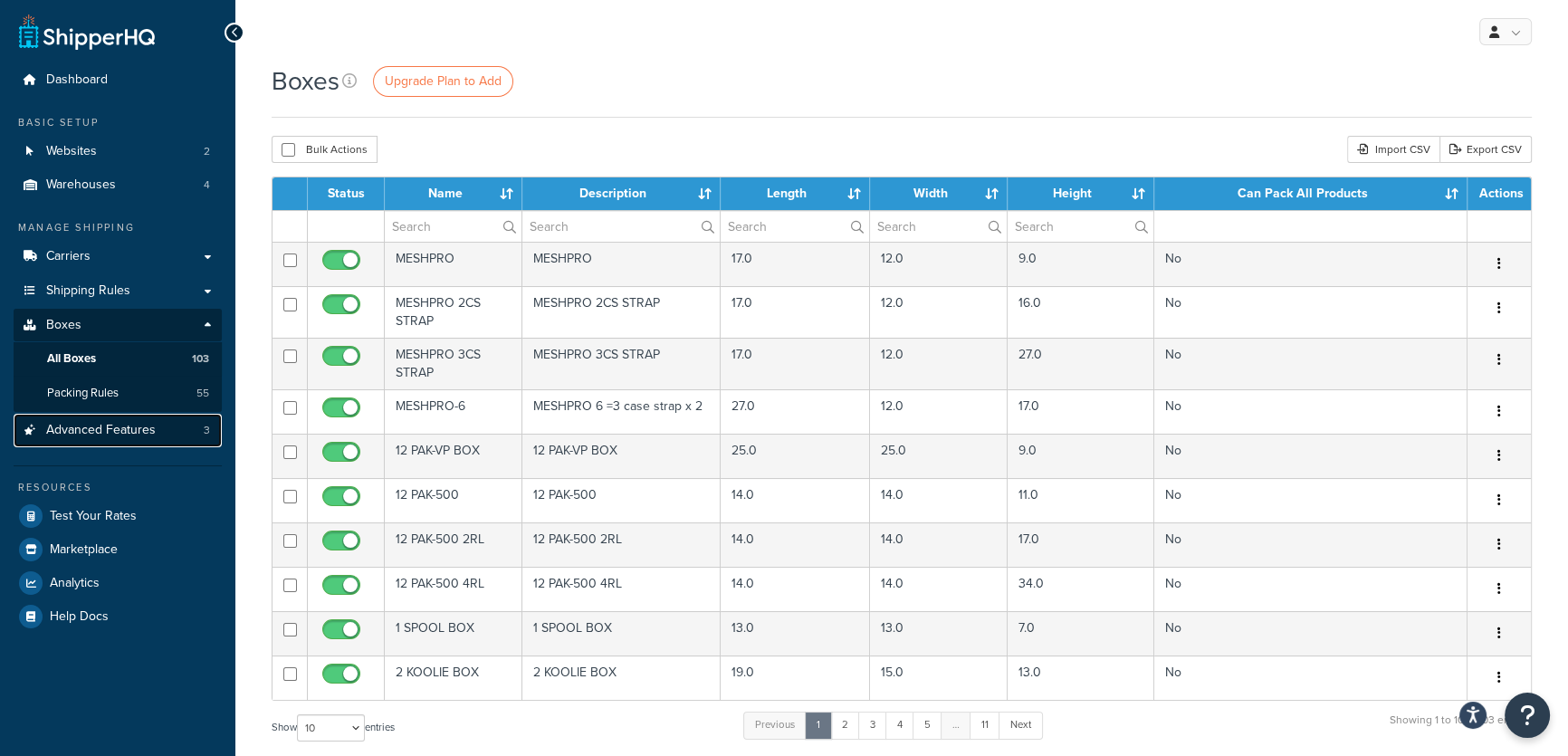 click on "Advanced Features" at bounding box center (100, 430) 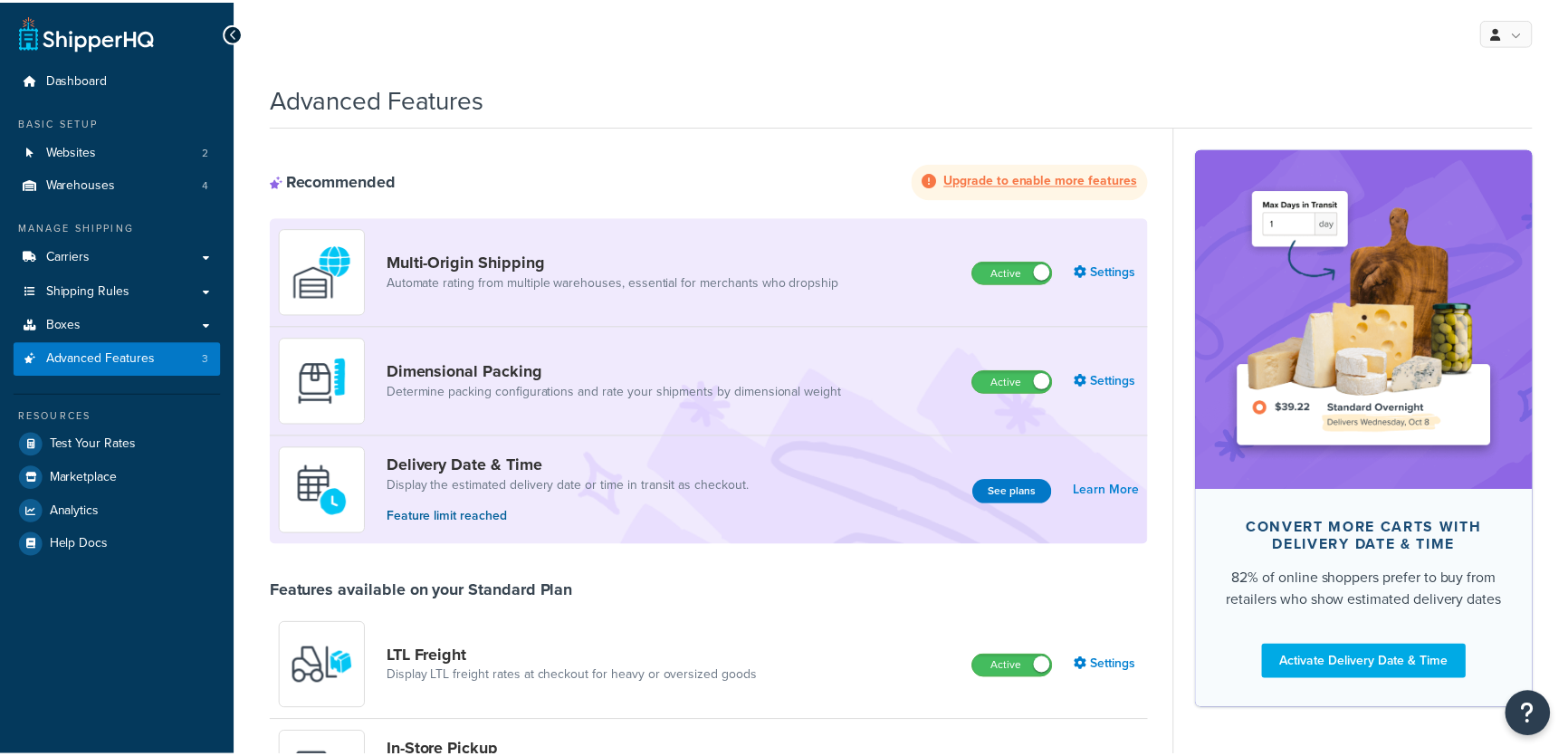 scroll, scrollTop: 0, scrollLeft: 0, axis: both 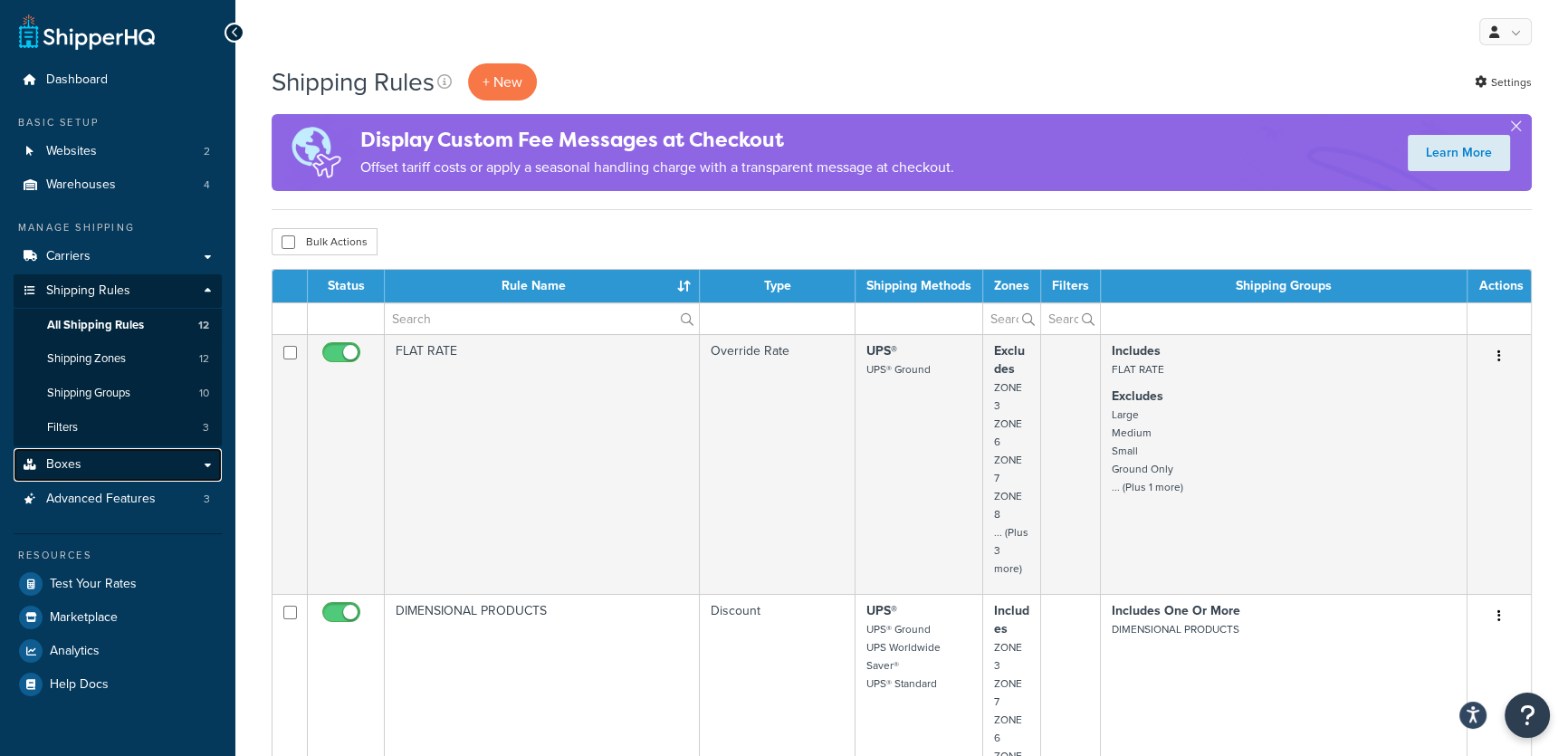 click on "Boxes" at bounding box center (63, 464) 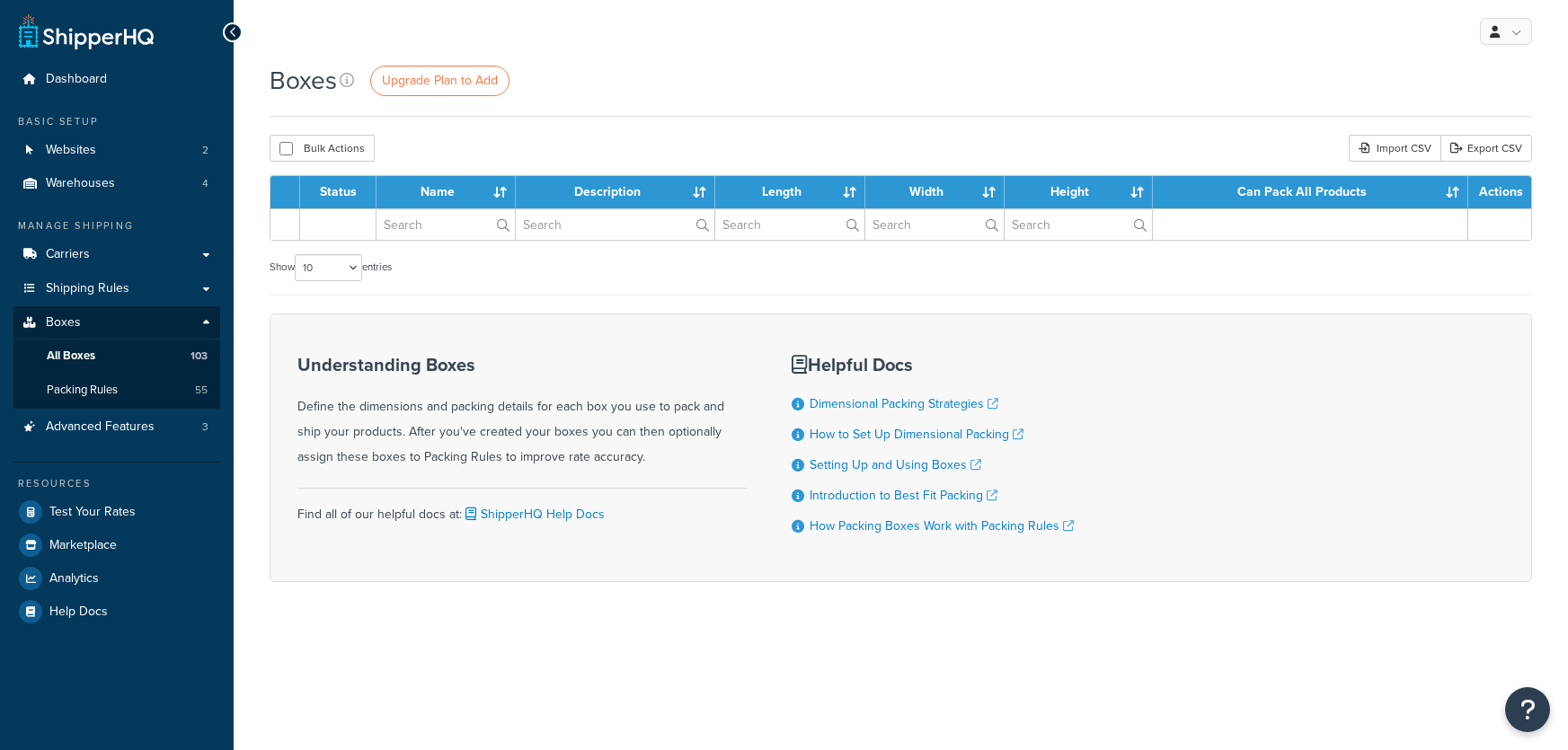 scroll, scrollTop: 0, scrollLeft: 0, axis: both 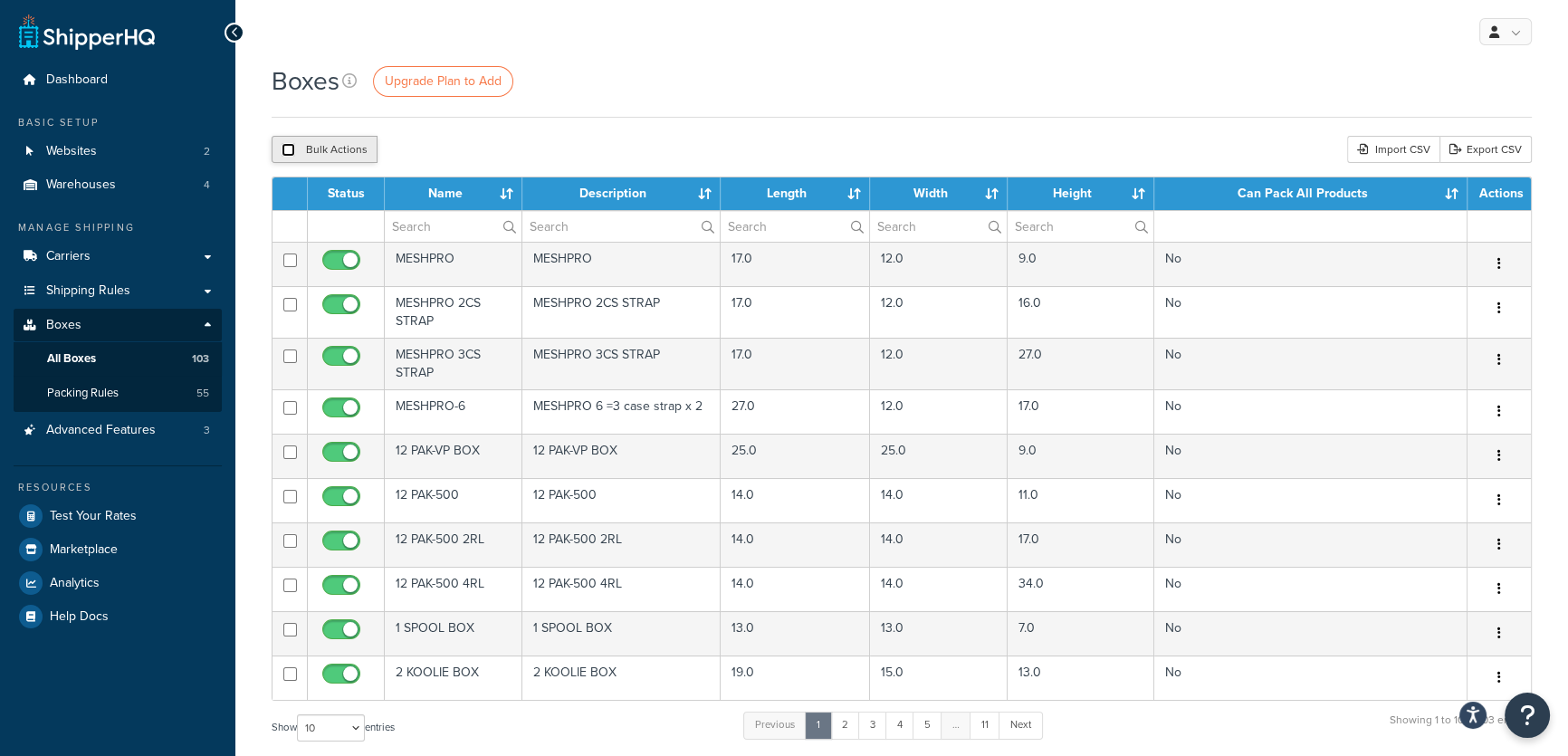 click at bounding box center [288, 149] 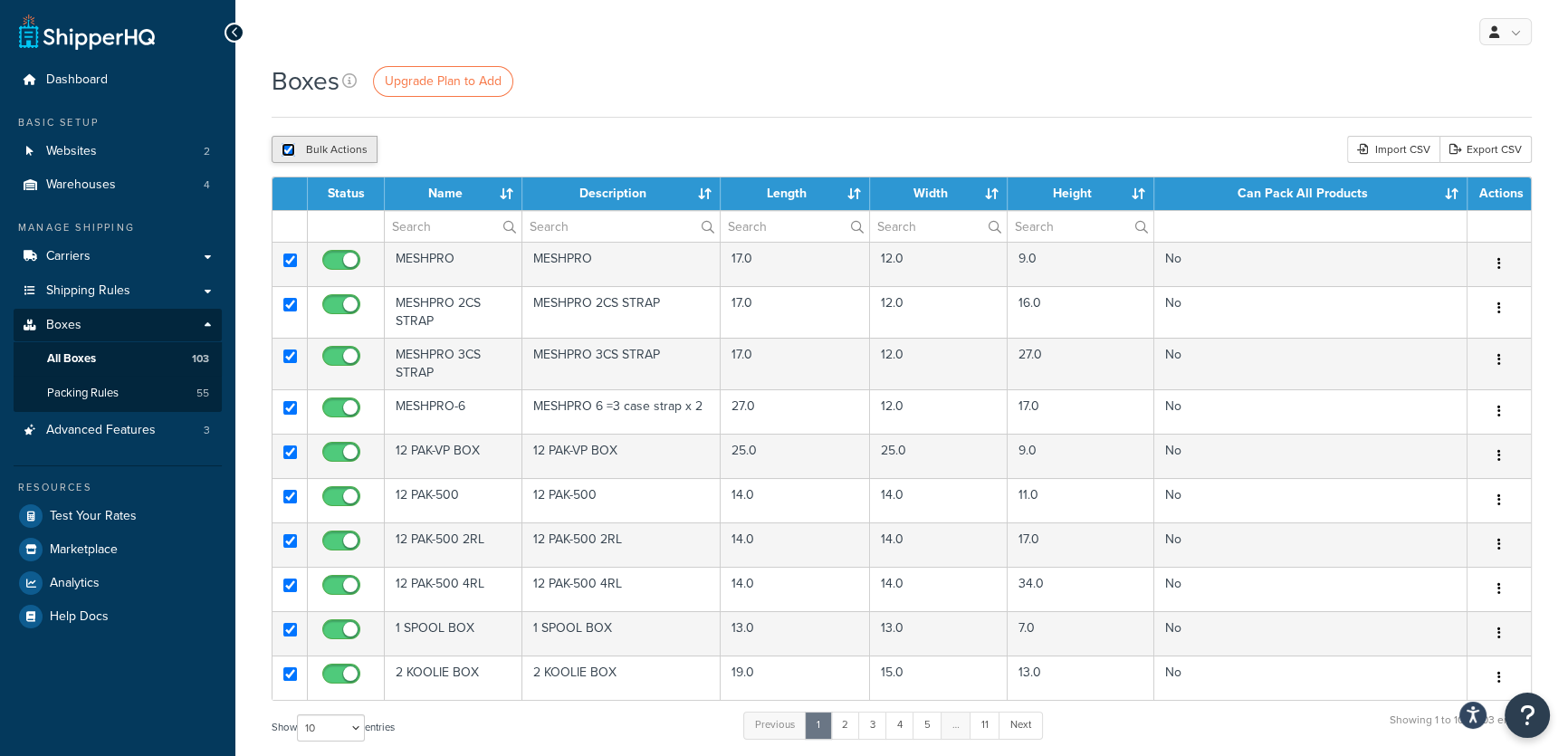 checkbox on "true" 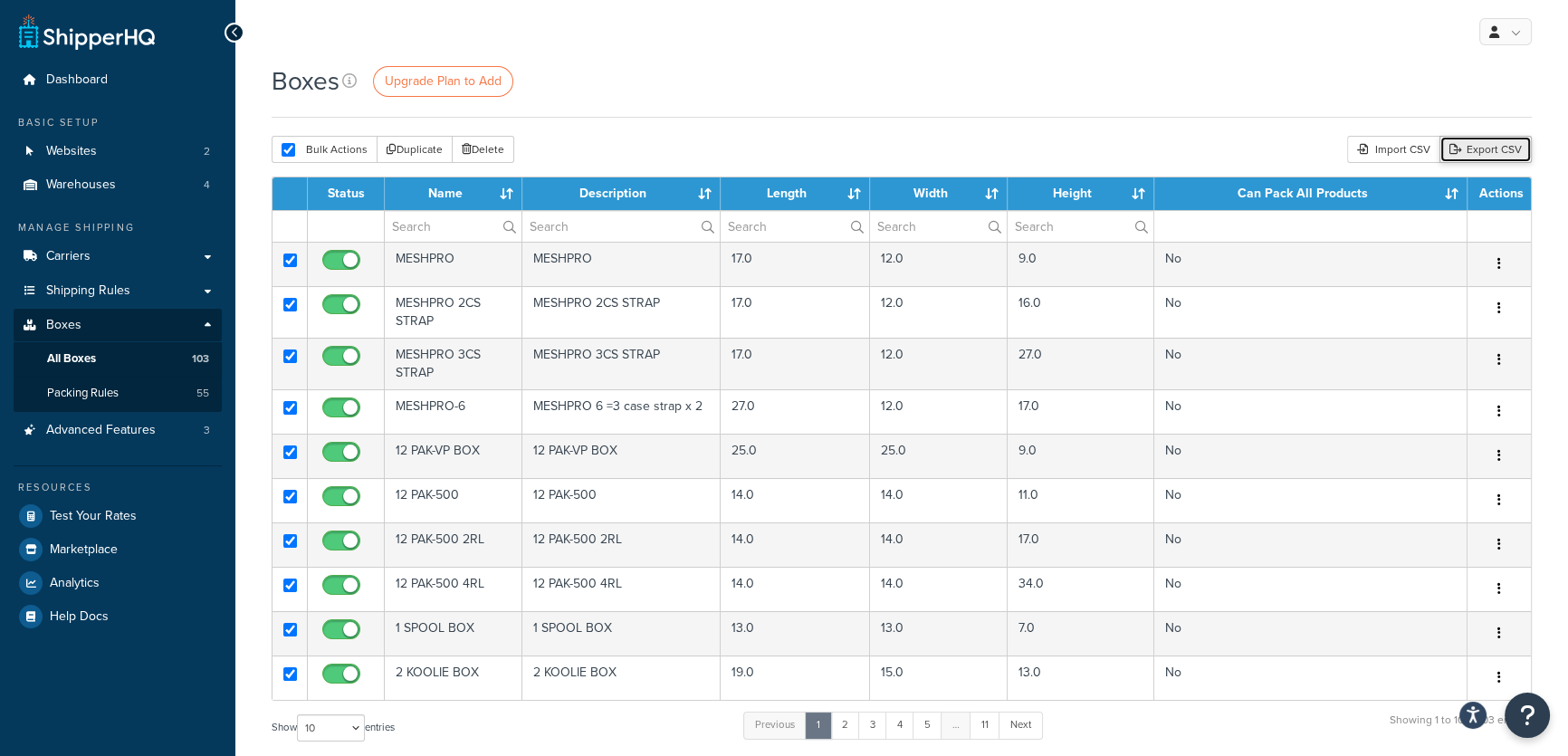 click on "Export CSV" at bounding box center (1486, 149) 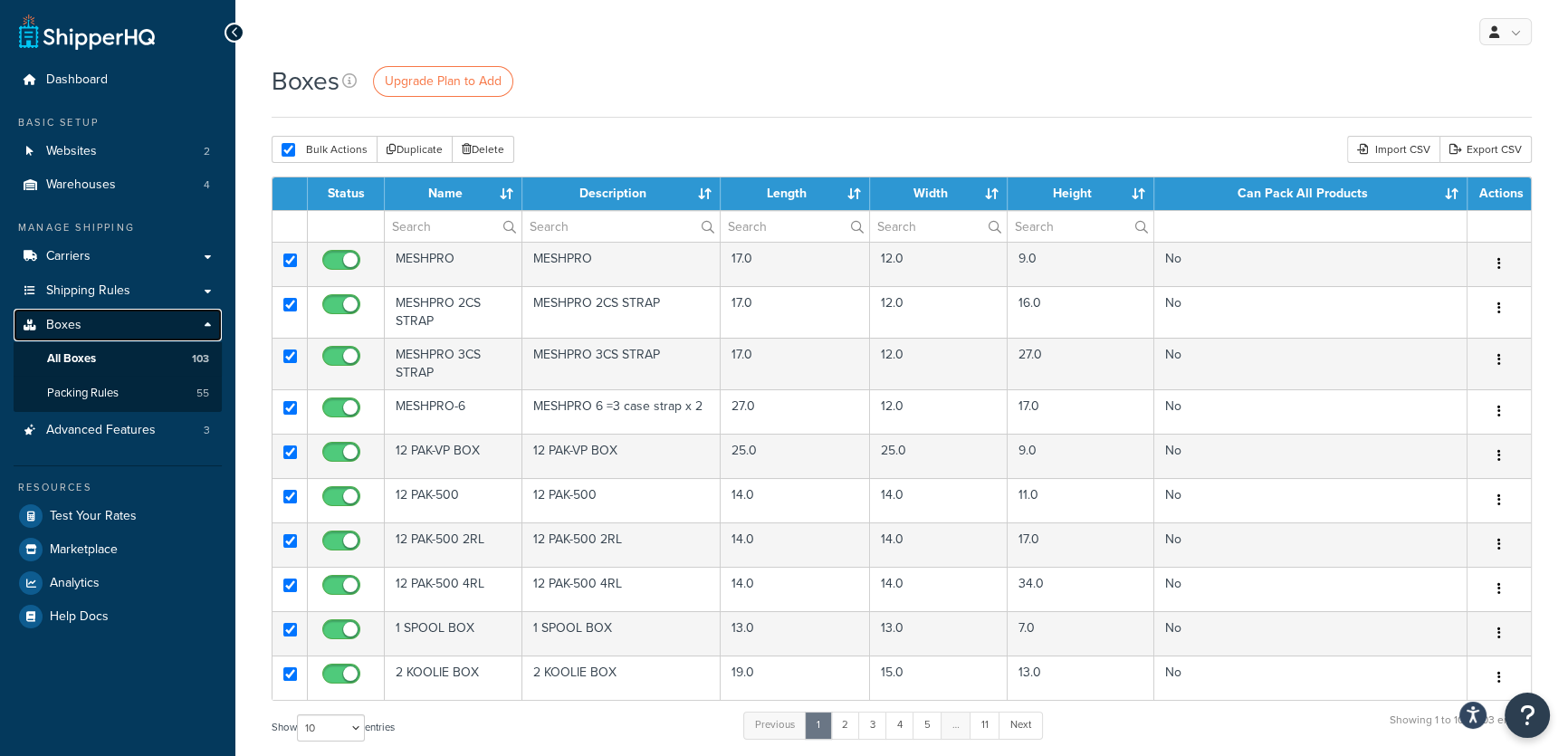 click on "Boxes" at bounding box center [63, 325] 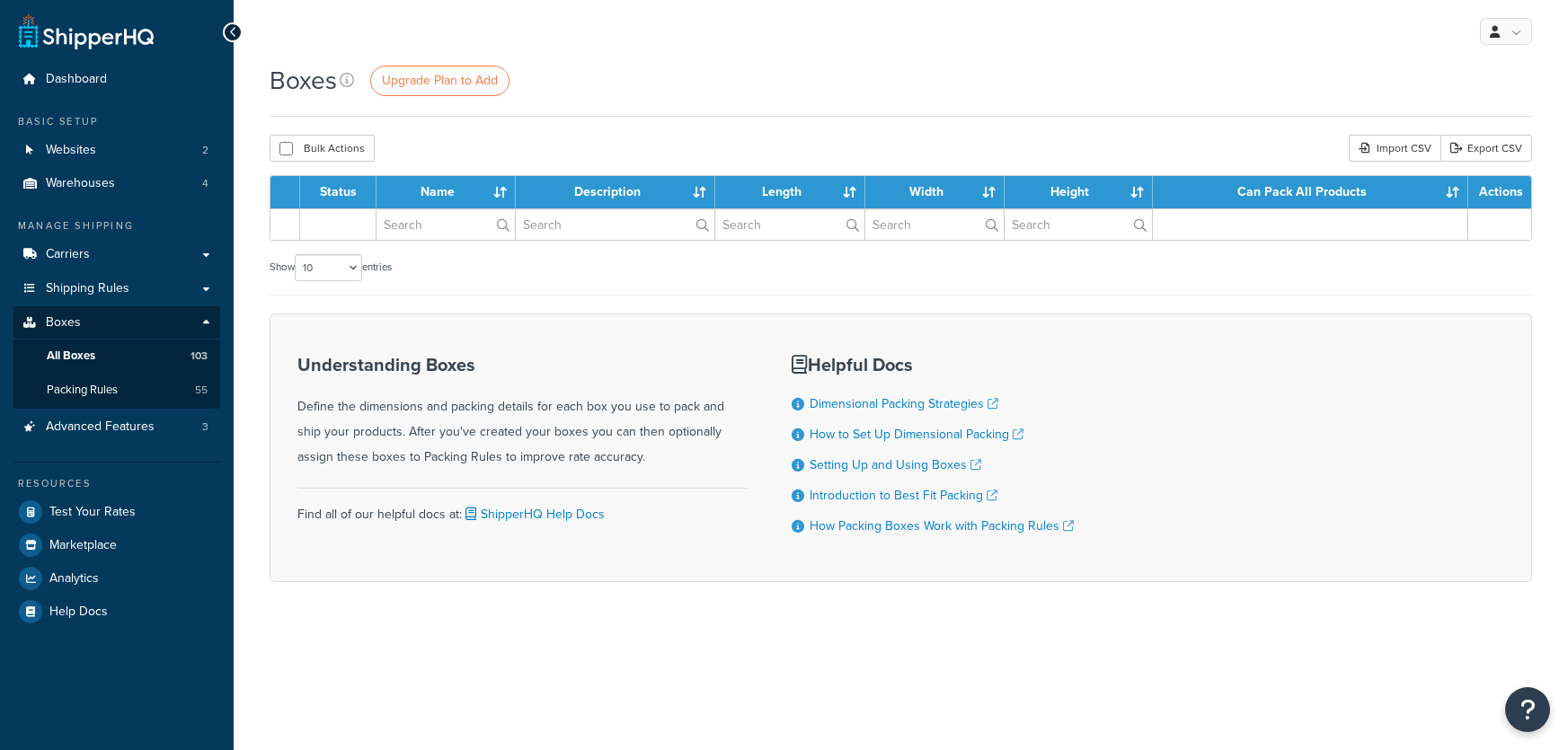 scroll, scrollTop: 0, scrollLeft: 0, axis: both 